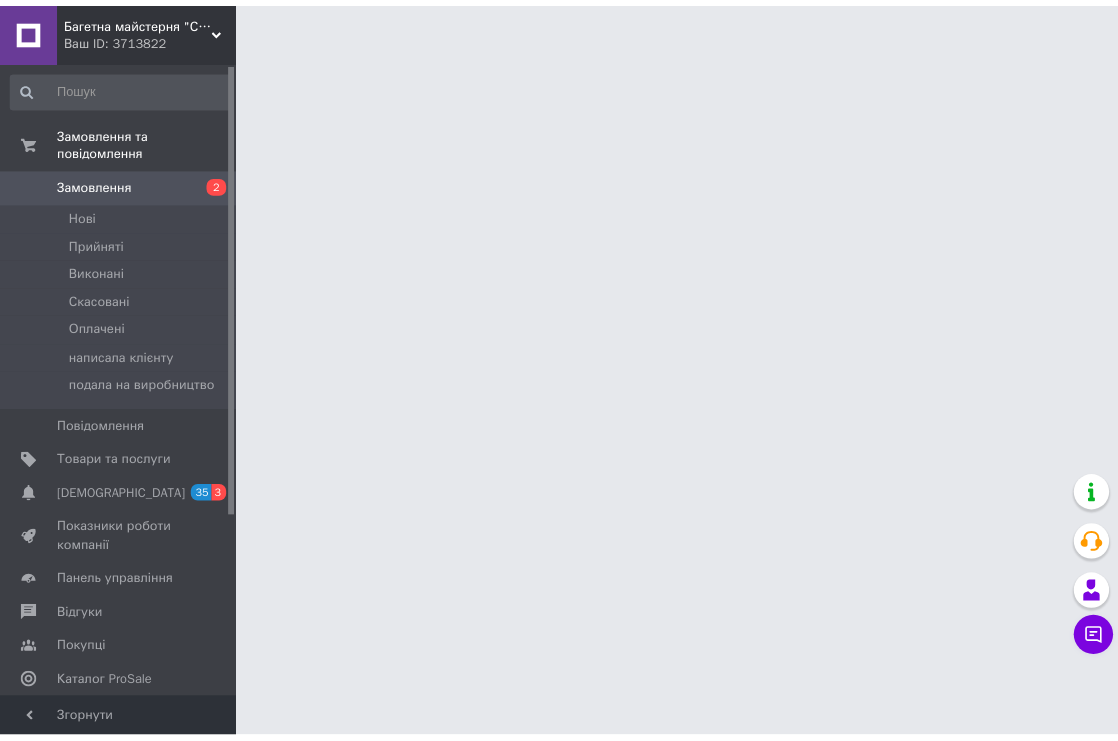 scroll, scrollTop: 0, scrollLeft: 0, axis: both 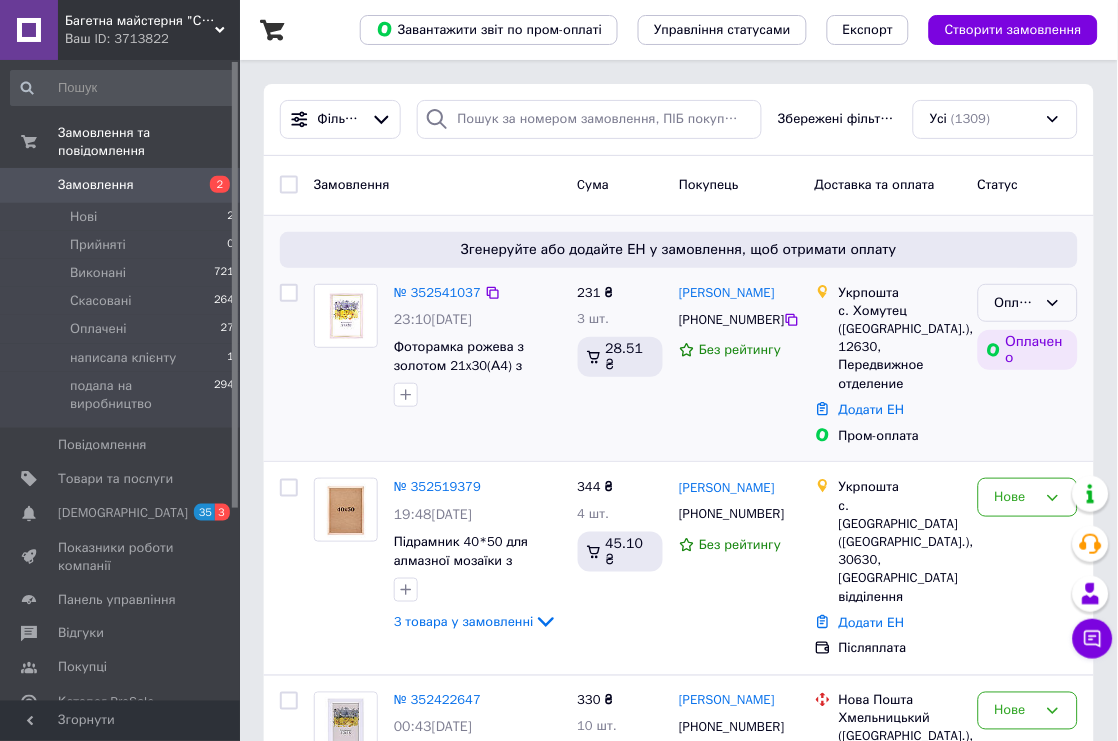 click 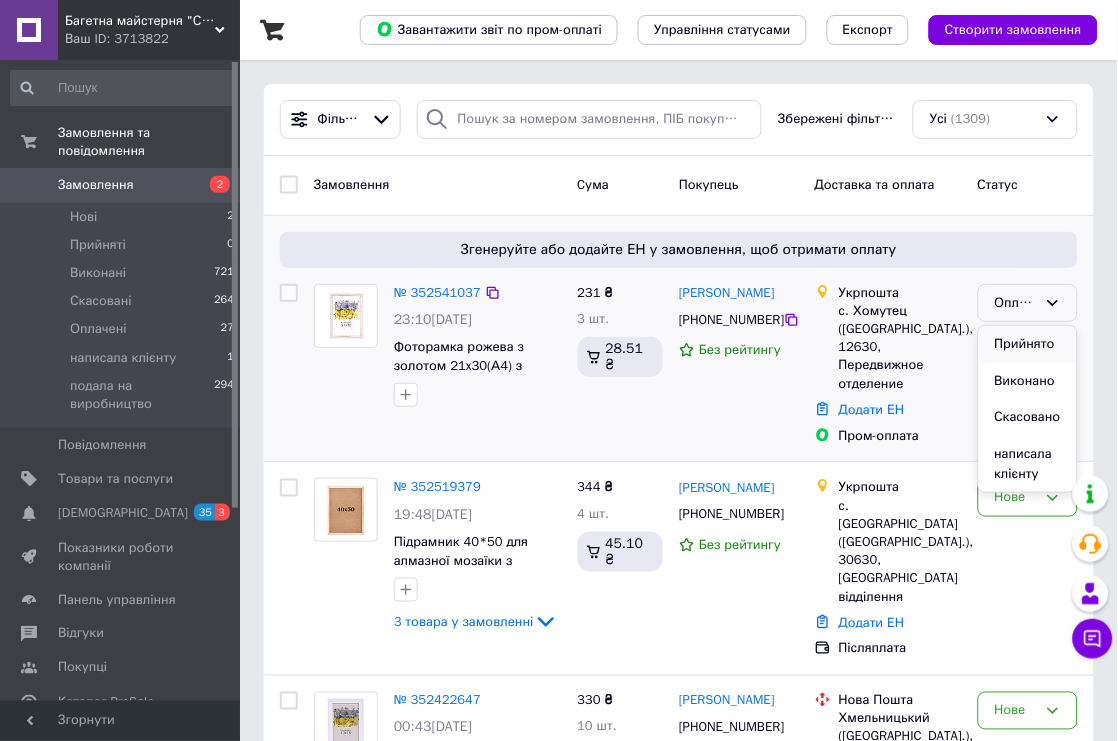 click on "Прийнято" at bounding box center [1028, 344] 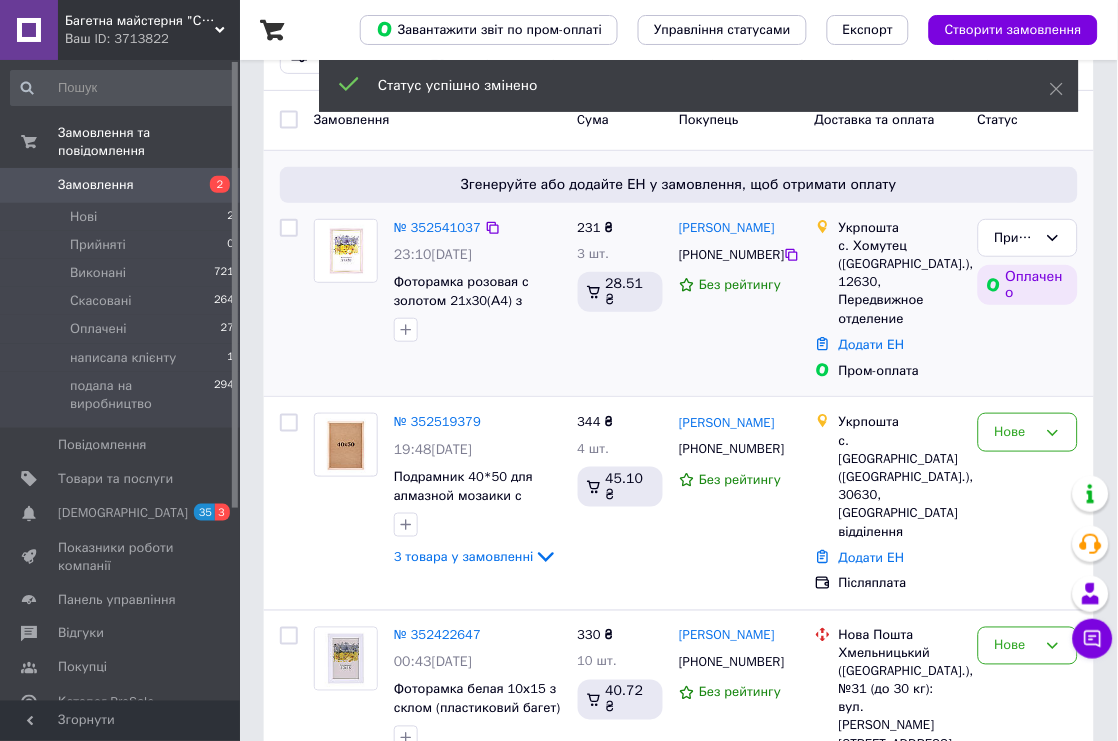 scroll, scrollTop: 111, scrollLeft: 0, axis: vertical 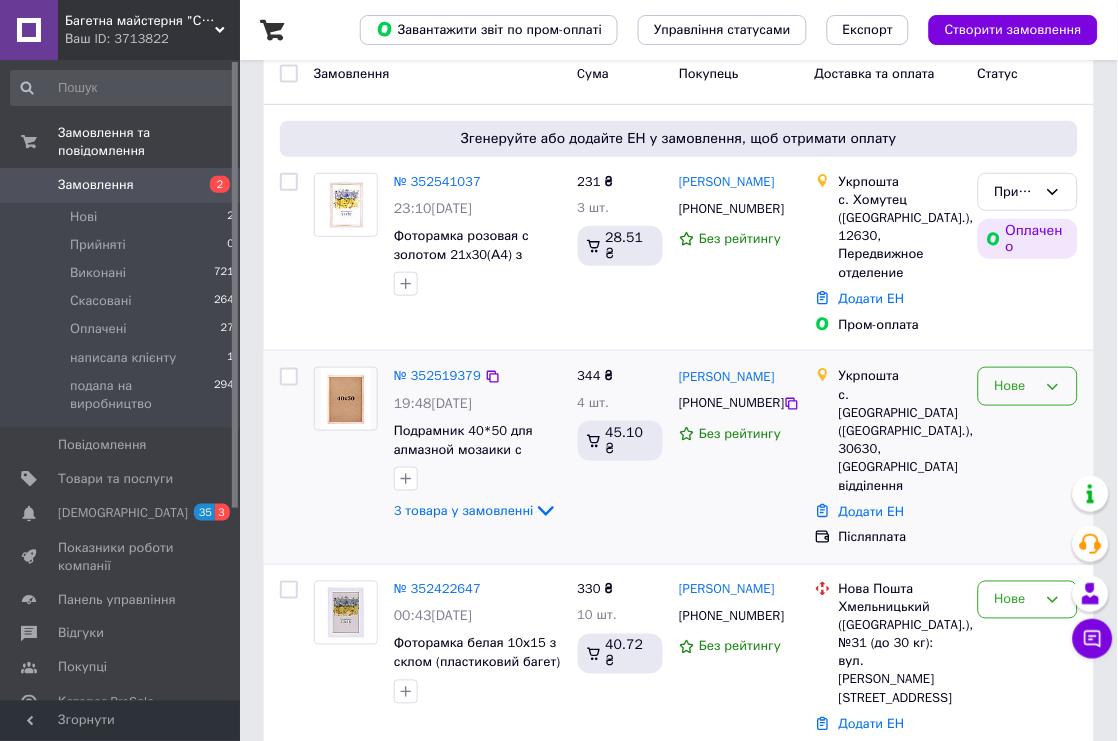 click 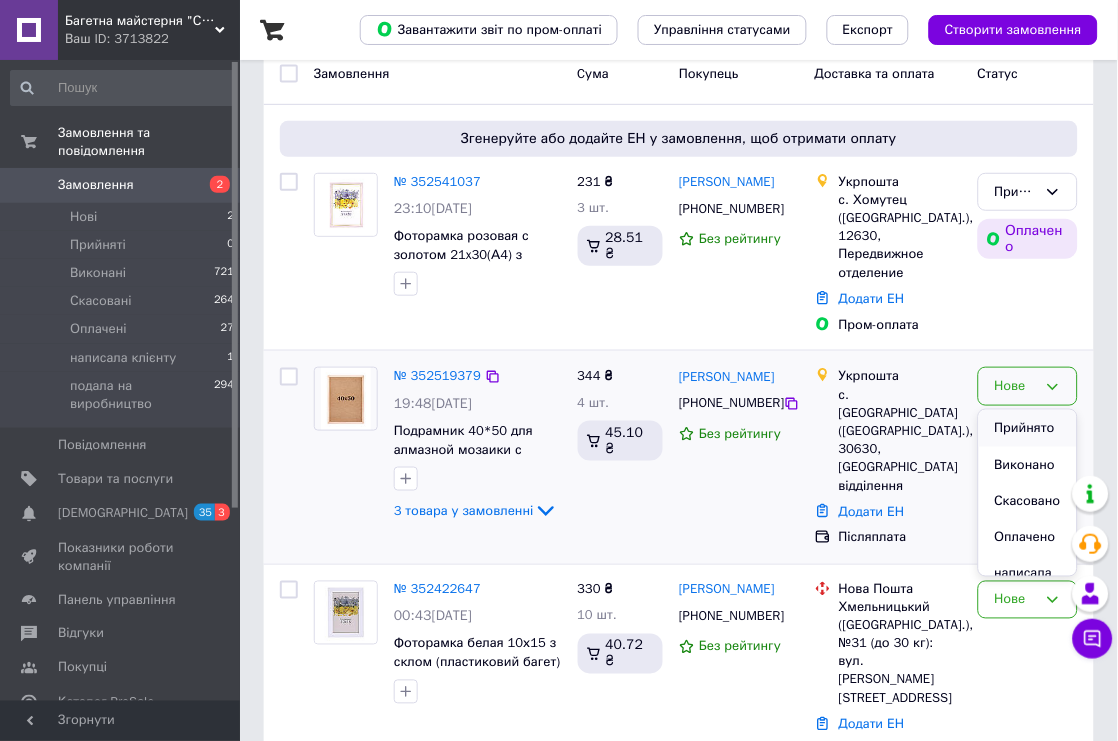 click on "Прийнято" at bounding box center [1028, 428] 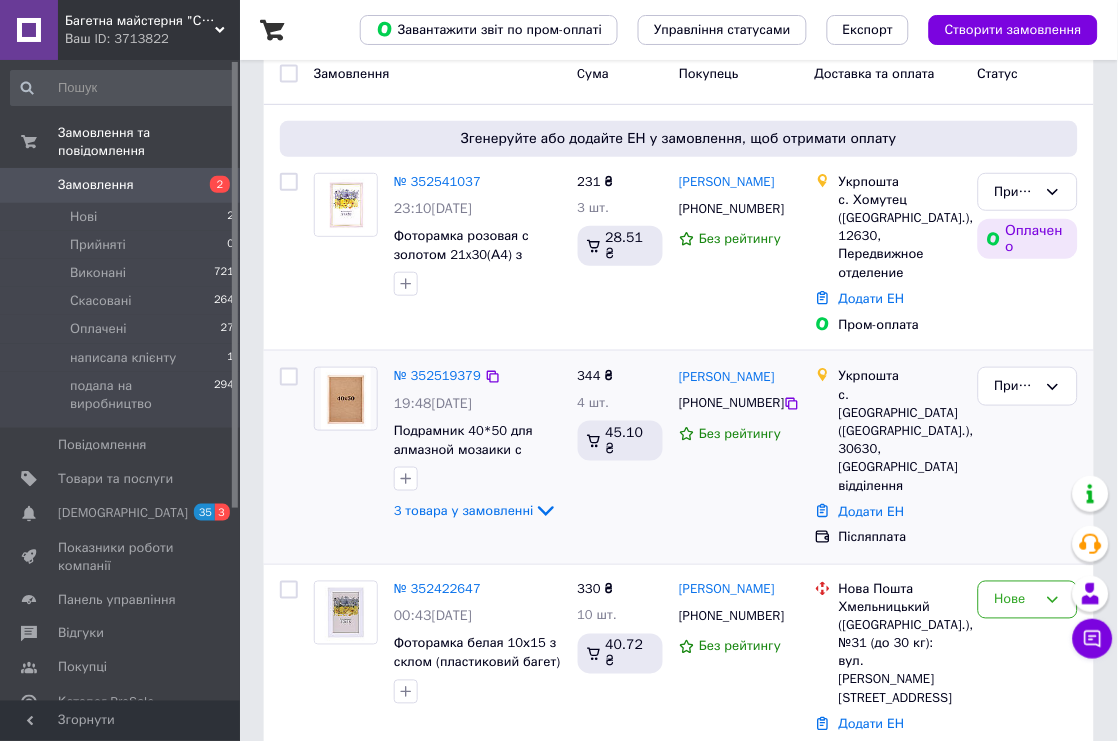 scroll, scrollTop: 222, scrollLeft: 0, axis: vertical 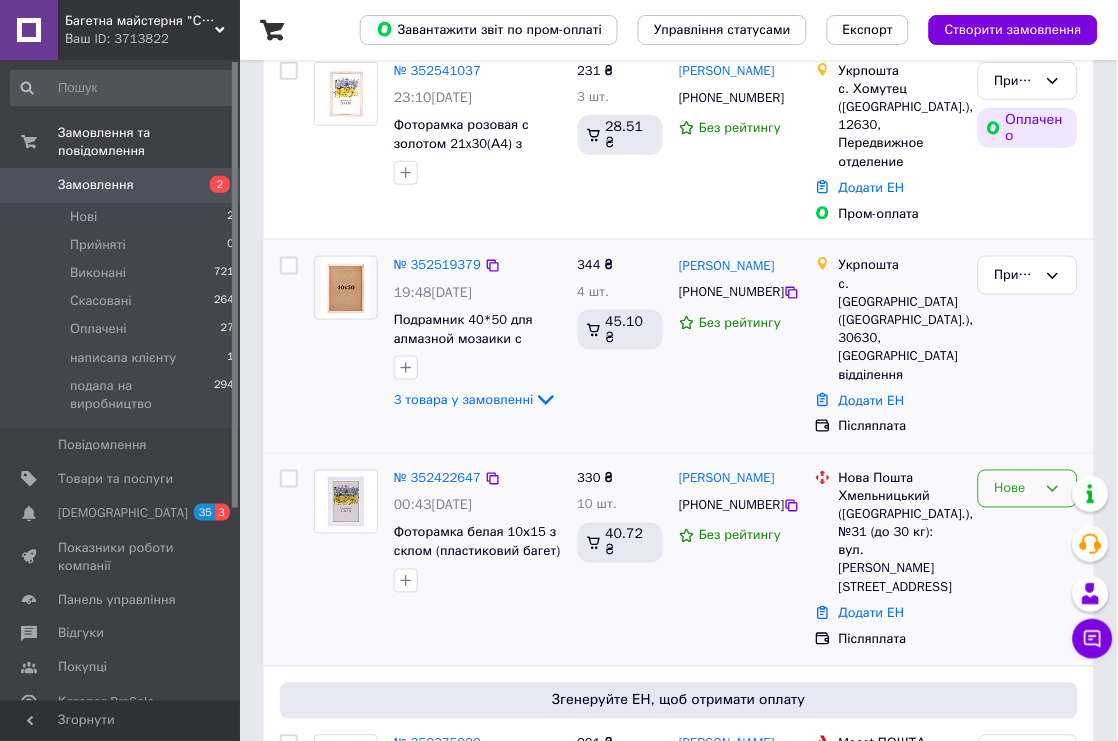 click on "Нове" at bounding box center (1028, 489) 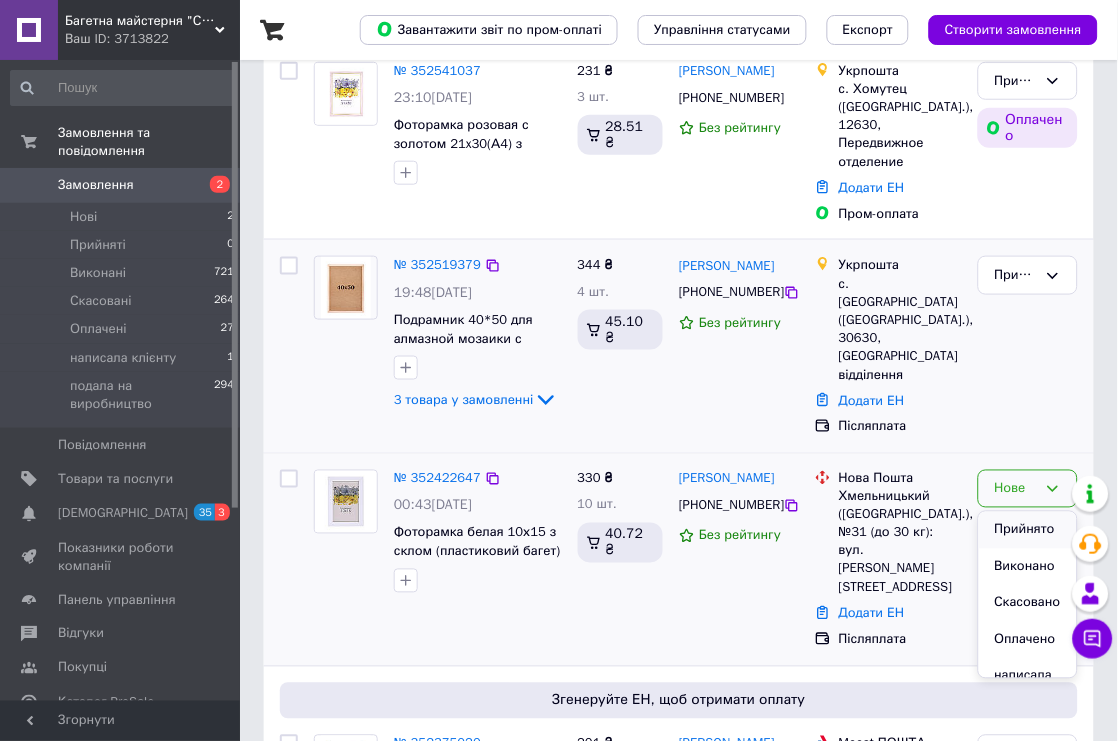 click on "Прийнято" at bounding box center [1028, 530] 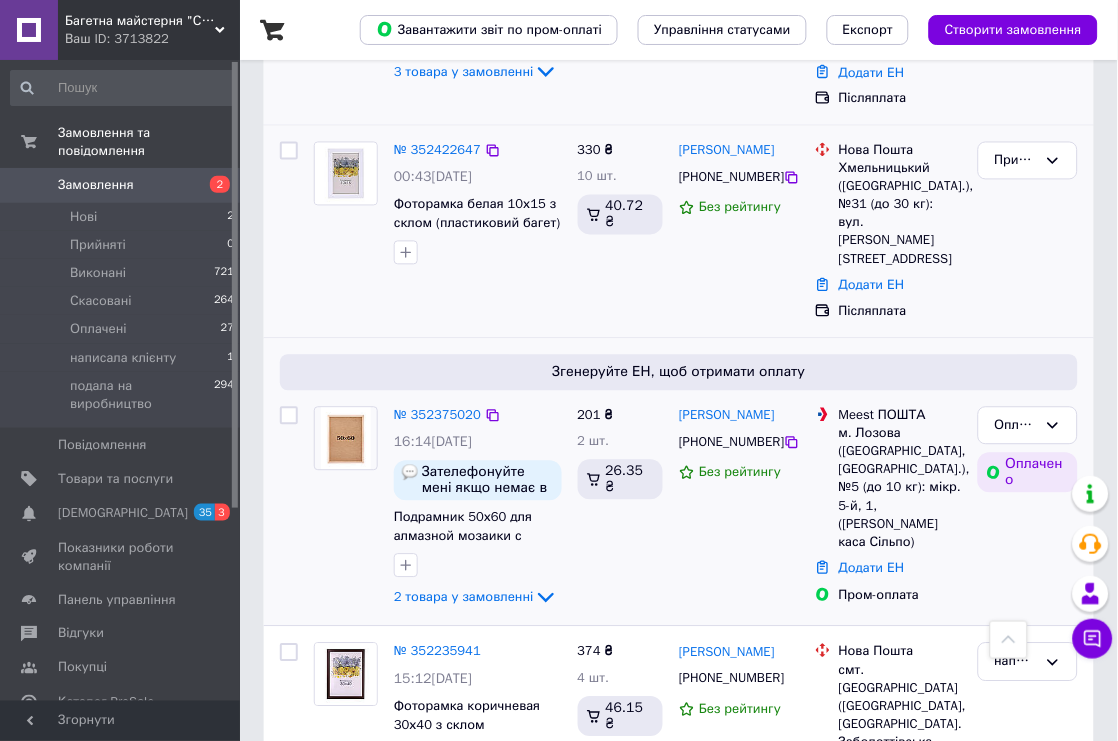 scroll, scrollTop: 555, scrollLeft: 0, axis: vertical 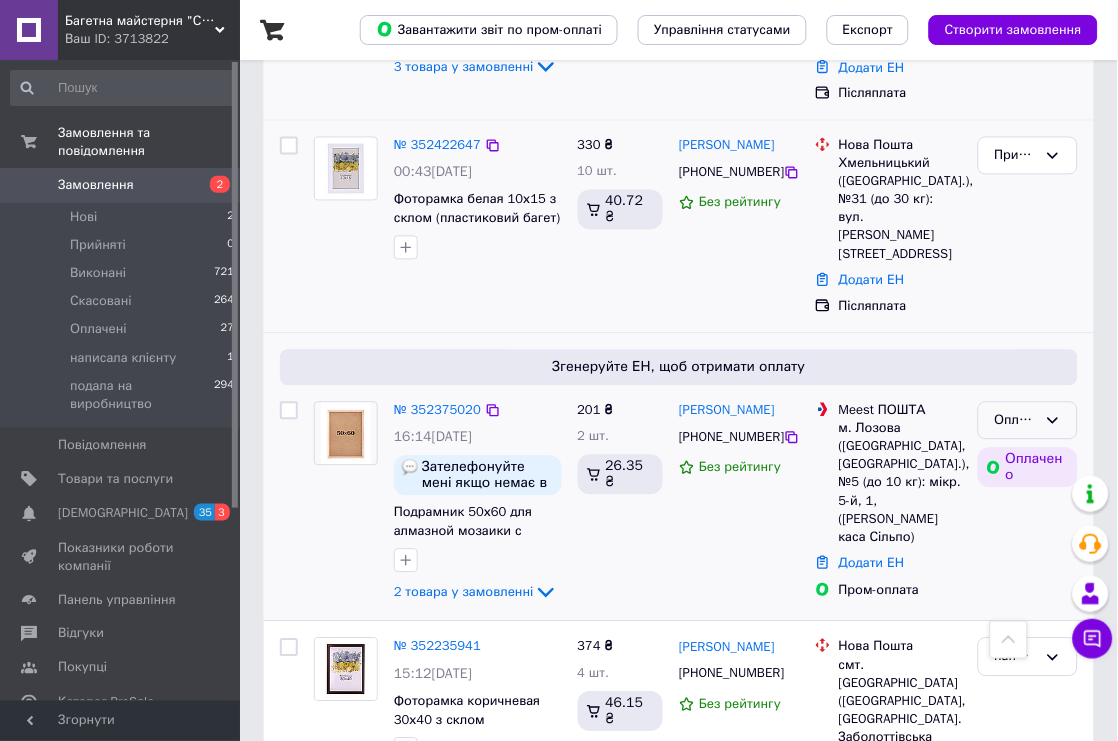 click 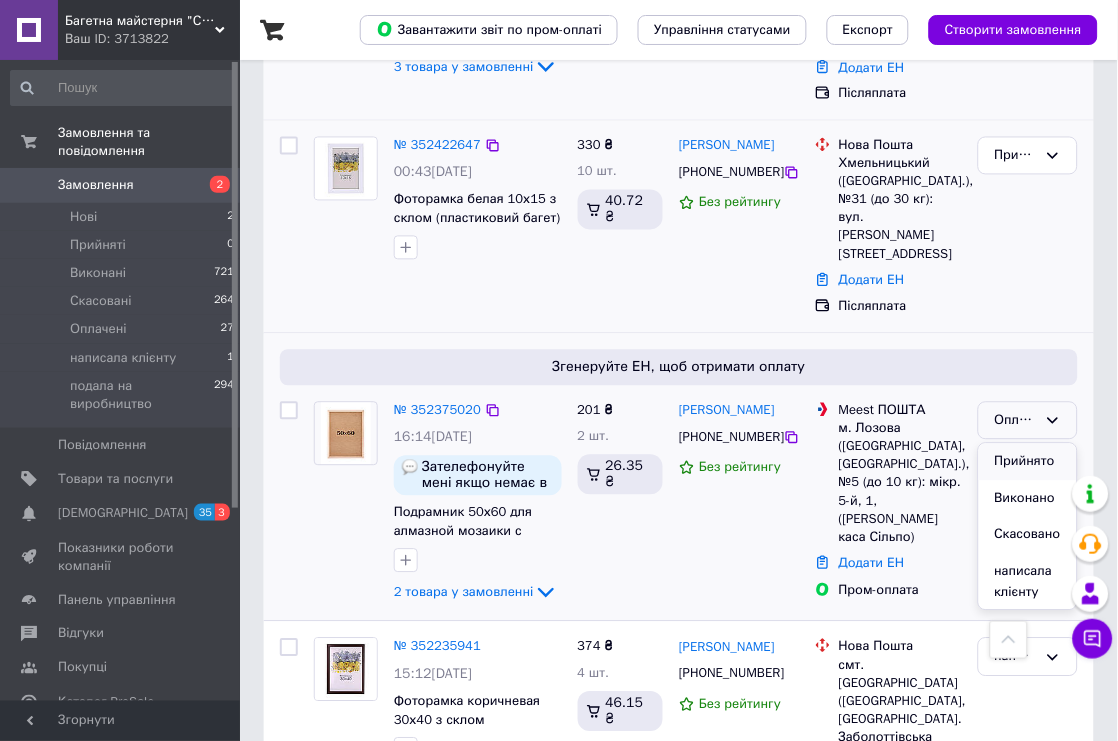 click on "Прийнято" at bounding box center [1028, 462] 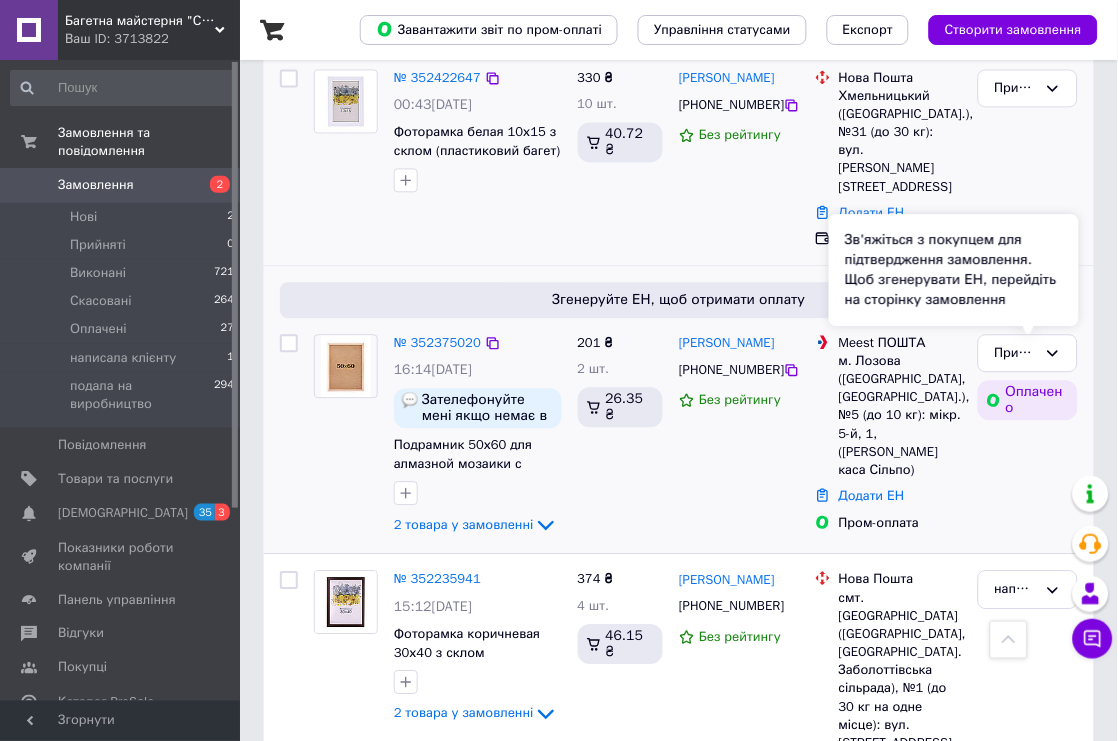 scroll, scrollTop: 777, scrollLeft: 0, axis: vertical 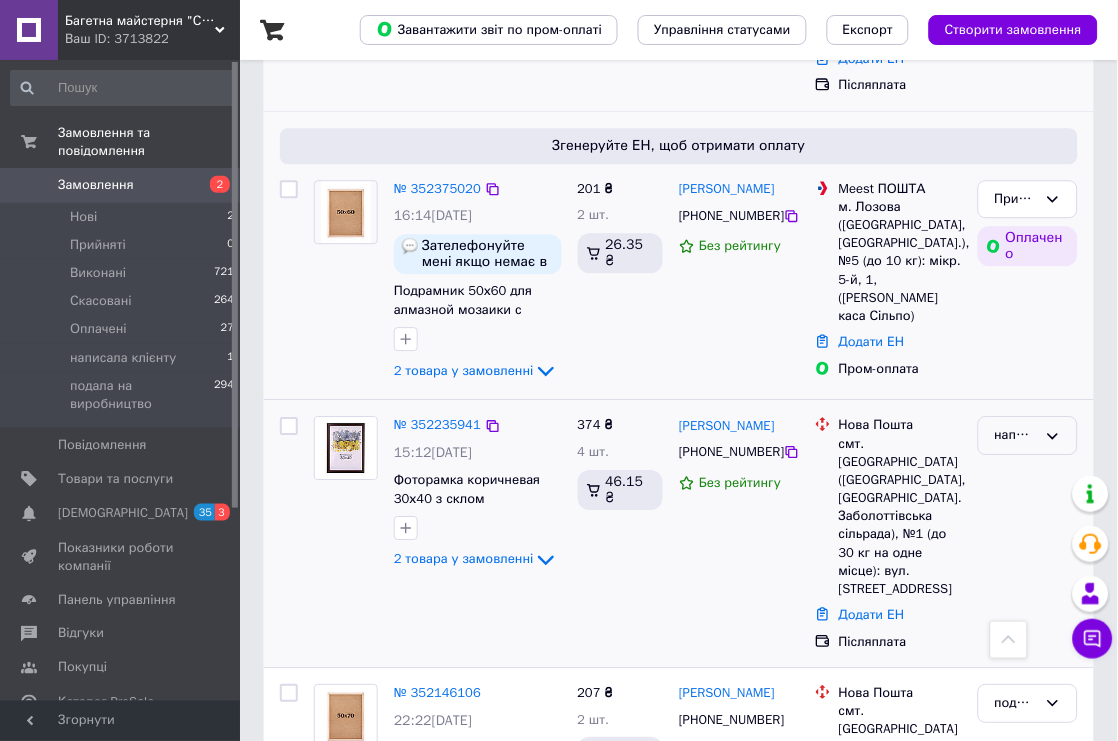 click 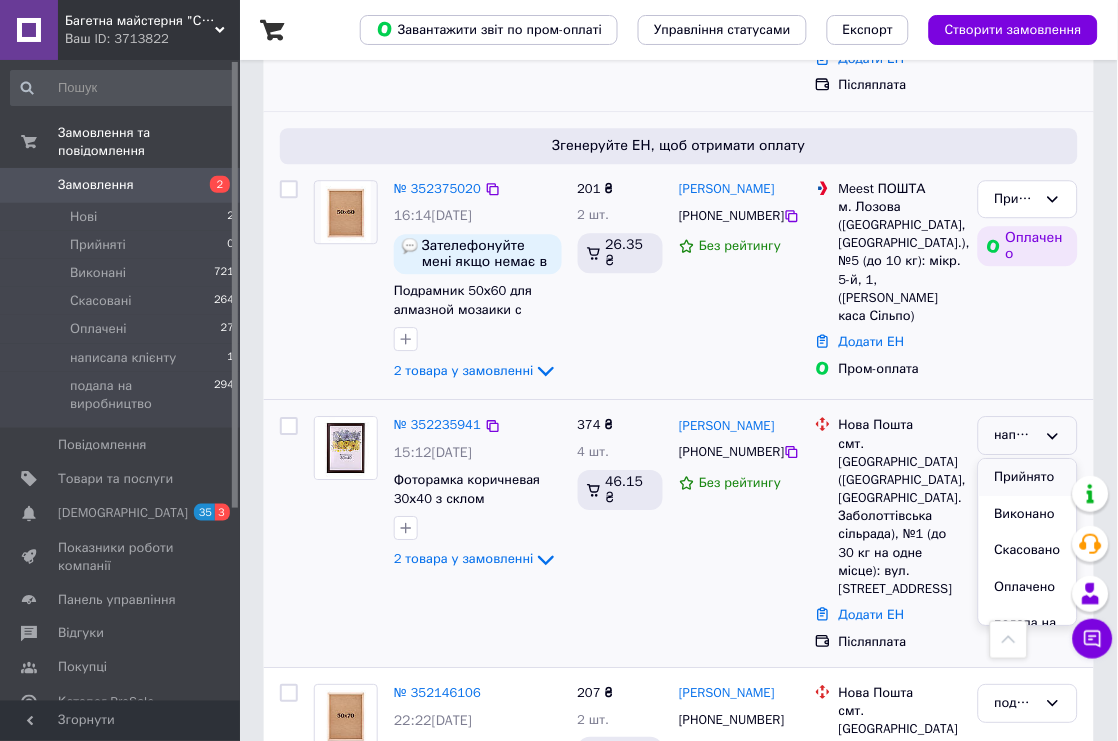 click on "Прийнято" at bounding box center (1028, 477) 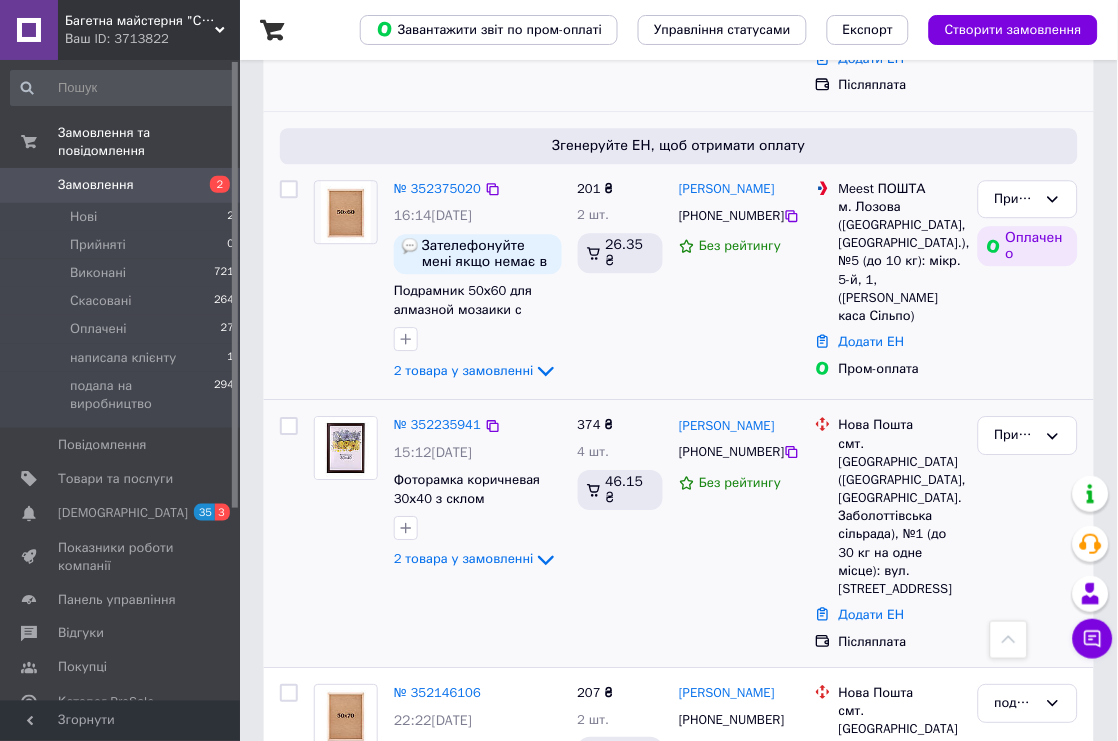 scroll, scrollTop: 888, scrollLeft: 0, axis: vertical 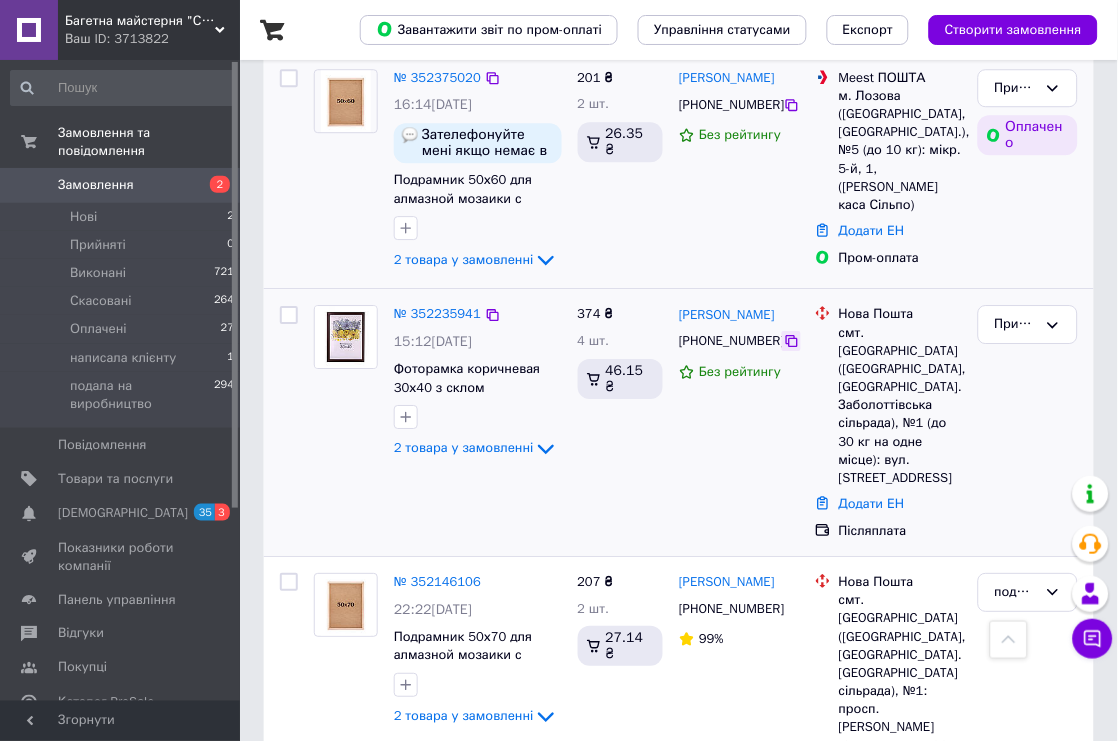 click 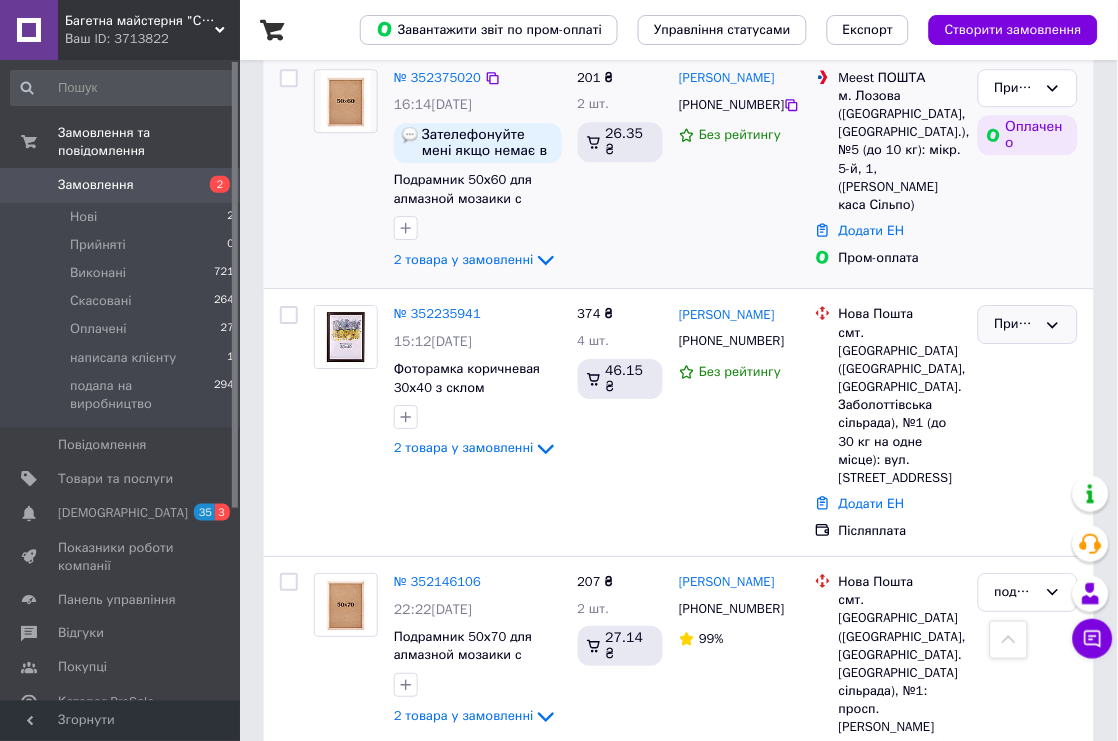 click on "Прийнято" at bounding box center [1028, 324] 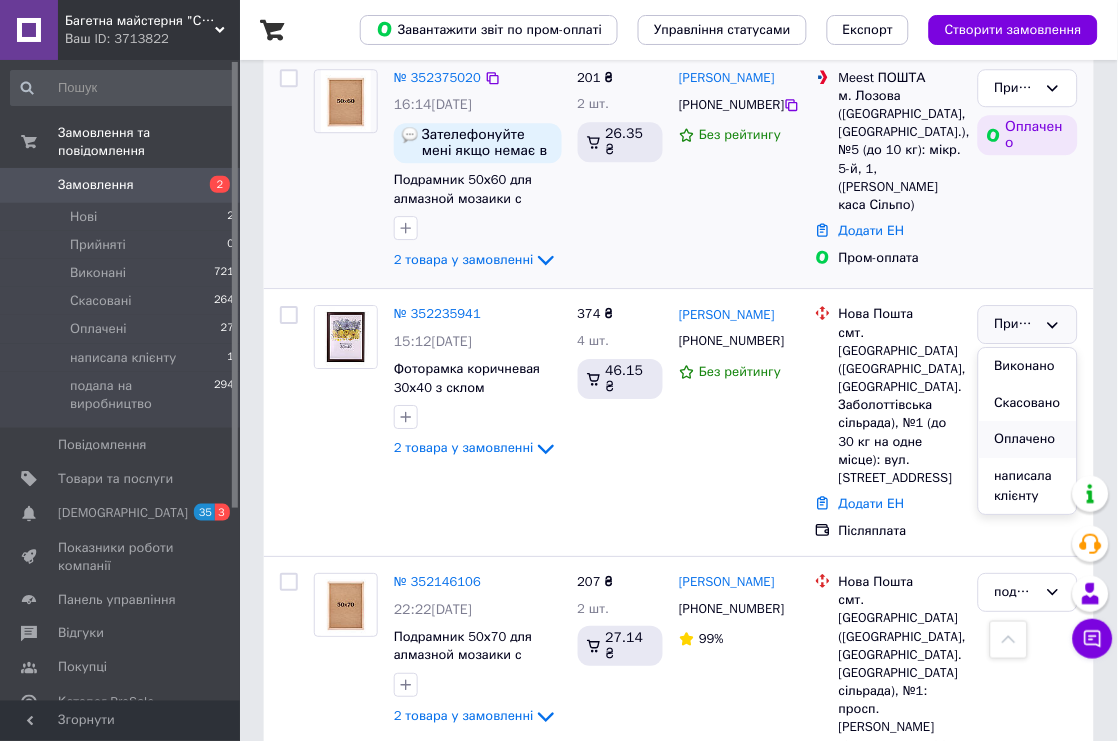 click on "Оплачено" at bounding box center (1028, 439) 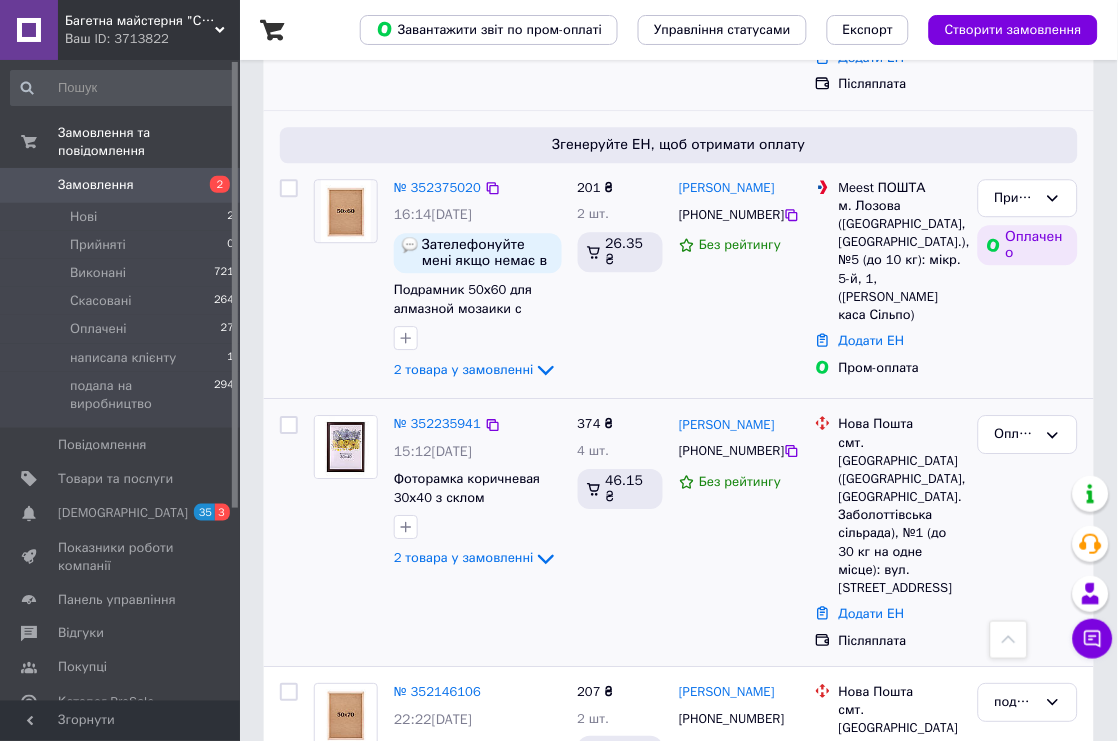 scroll, scrollTop: 777, scrollLeft: 0, axis: vertical 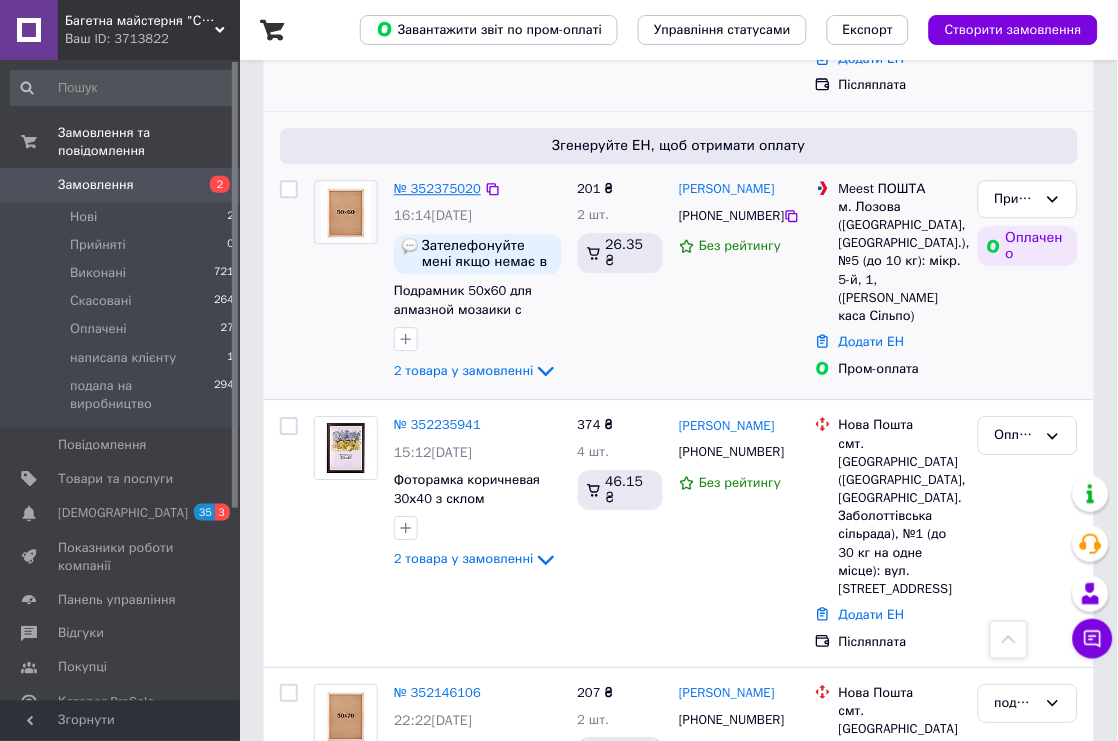 click on "№ 352375020" at bounding box center [437, 188] 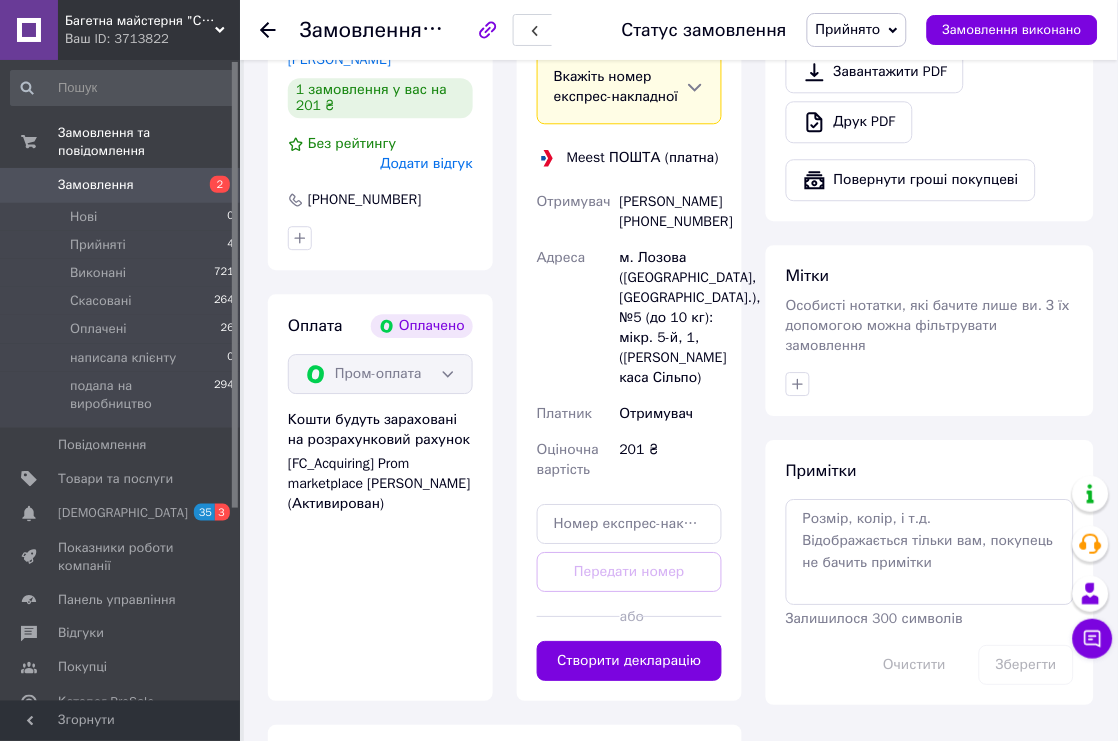 scroll, scrollTop: 777, scrollLeft: 0, axis: vertical 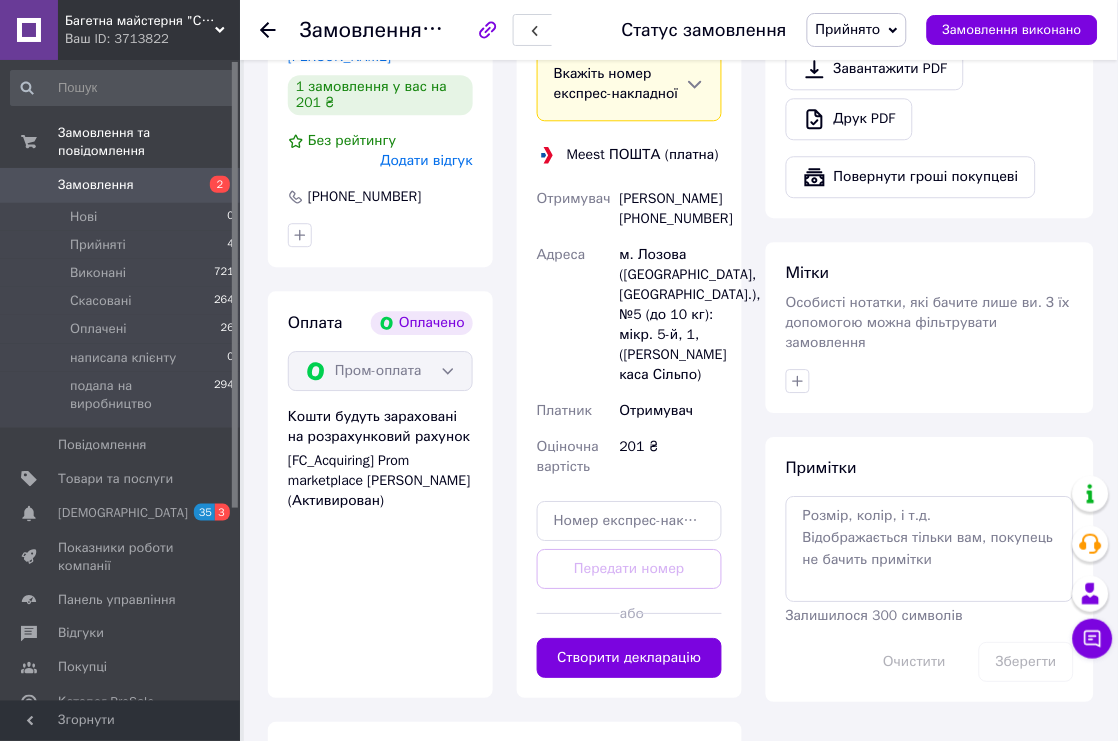 drag, startPoint x: 727, startPoint y: 236, endPoint x: 612, endPoint y: 234, distance: 115.01739 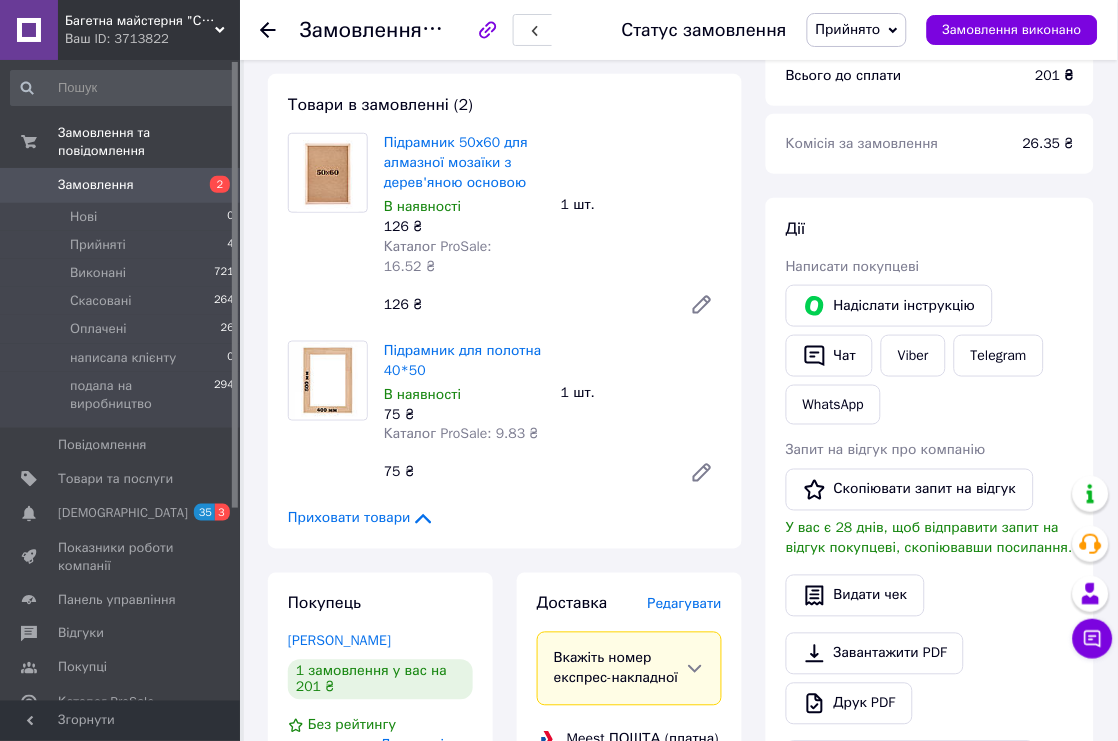 scroll, scrollTop: 0, scrollLeft: 0, axis: both 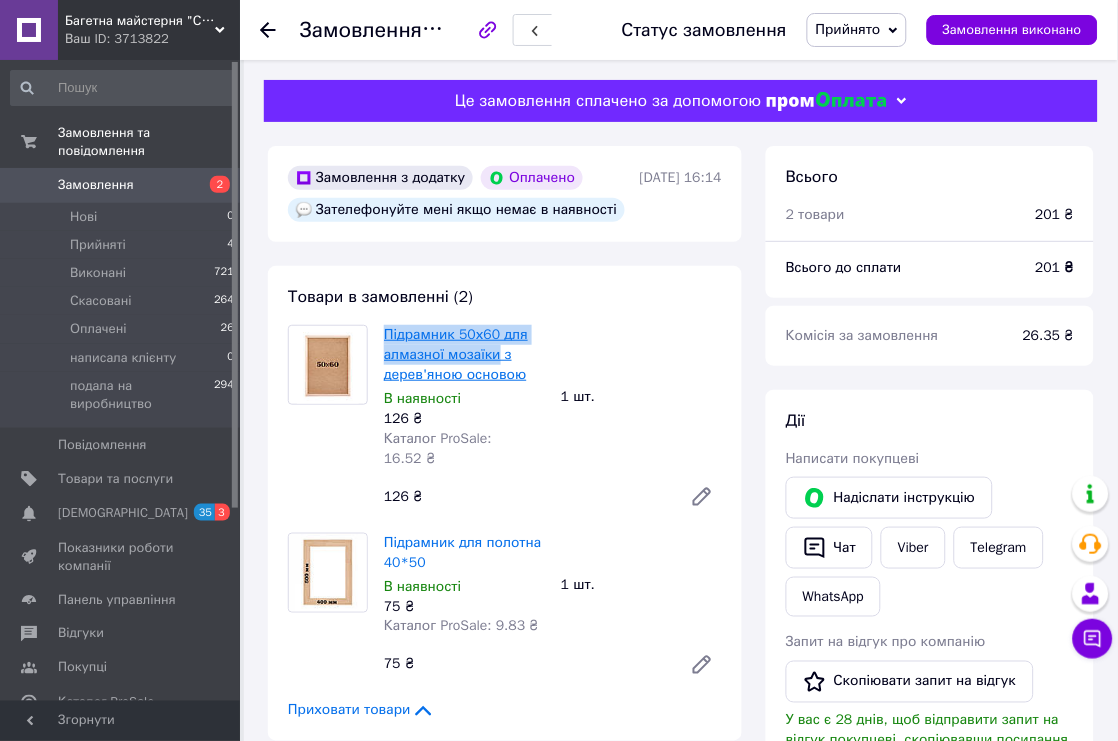 drag, startPoint x: 378, startPoint y: 334, endPoint x: 494, endPoint y: 366, distance: 120.33287 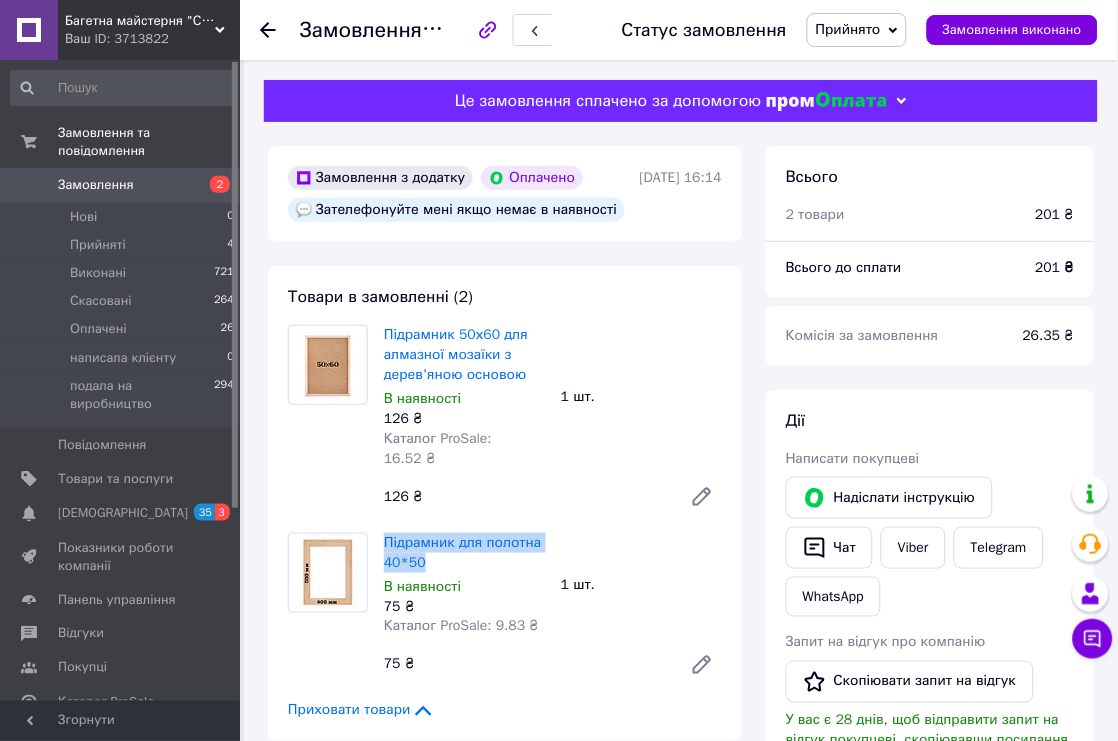 drag, startPoint x: 380, startPoint y: 521, endPoint x: 424, endPoint y: 556, distance: 56.22277 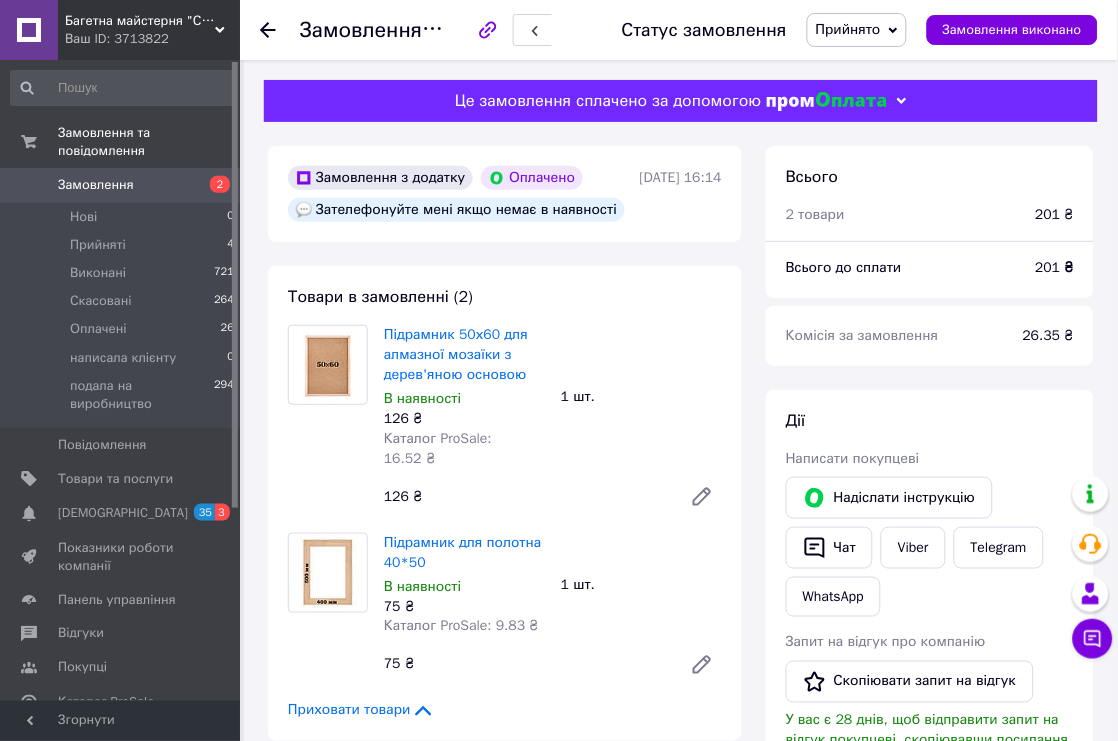 click 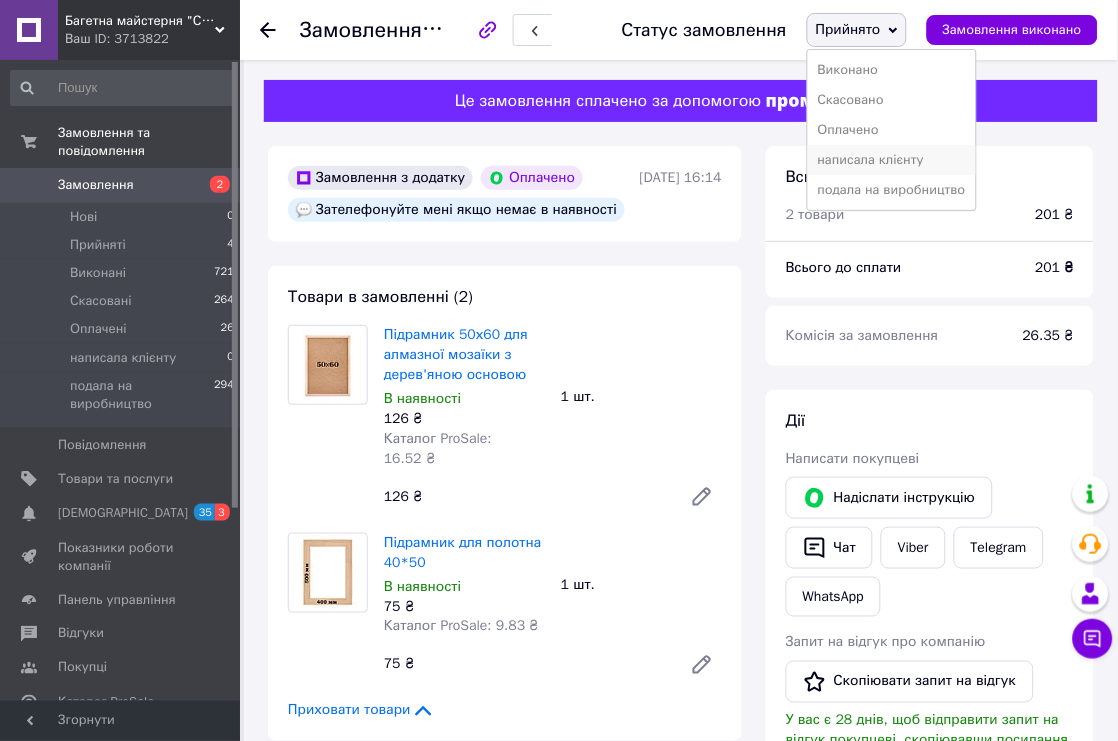 click on "написала клієнту" at bounding box center [892, 160] 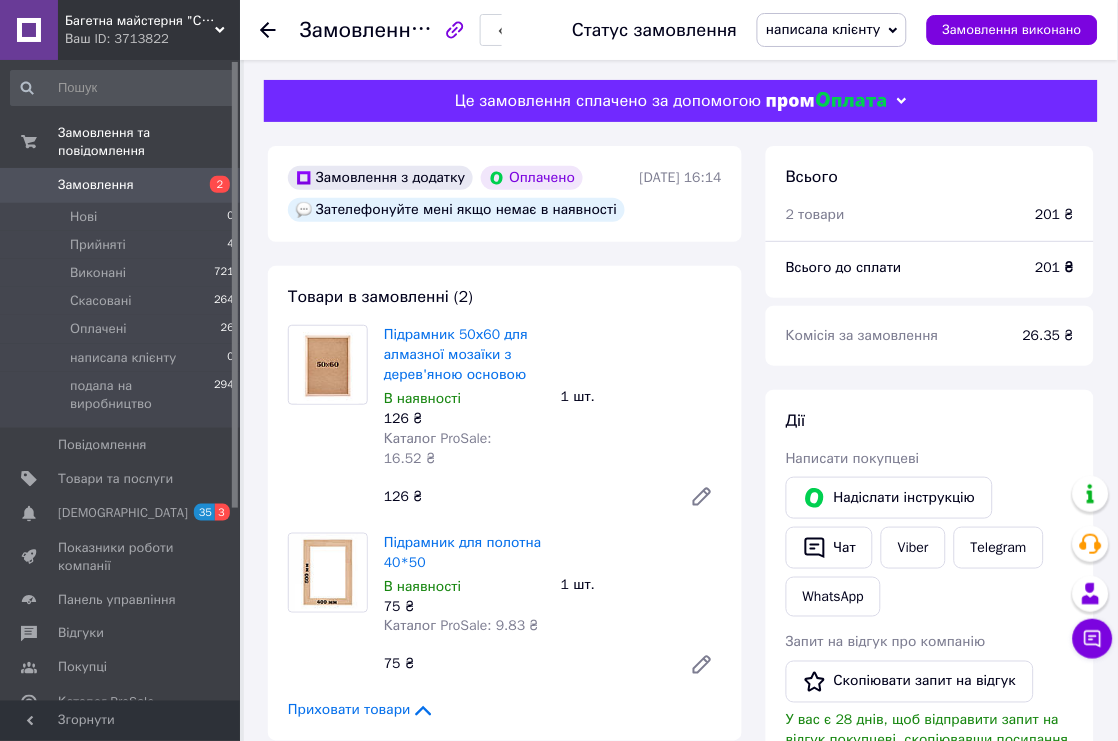 click 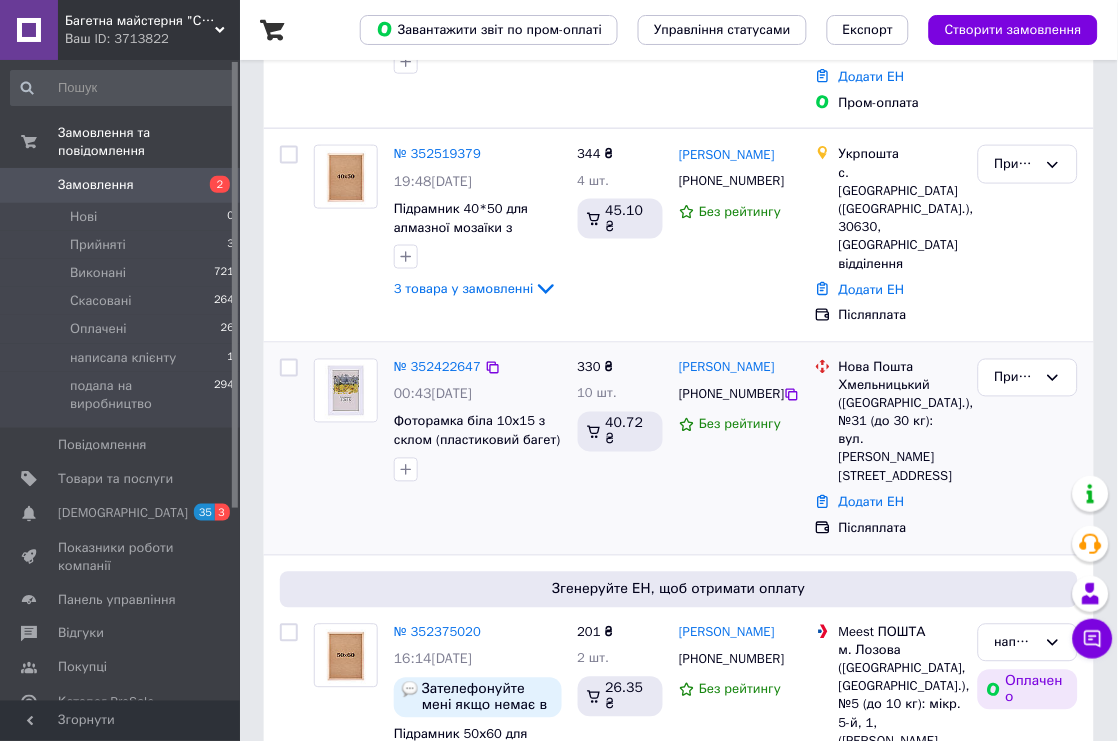 scroll, scrollTop: 444, scrollLeft: 0, axis: vertical 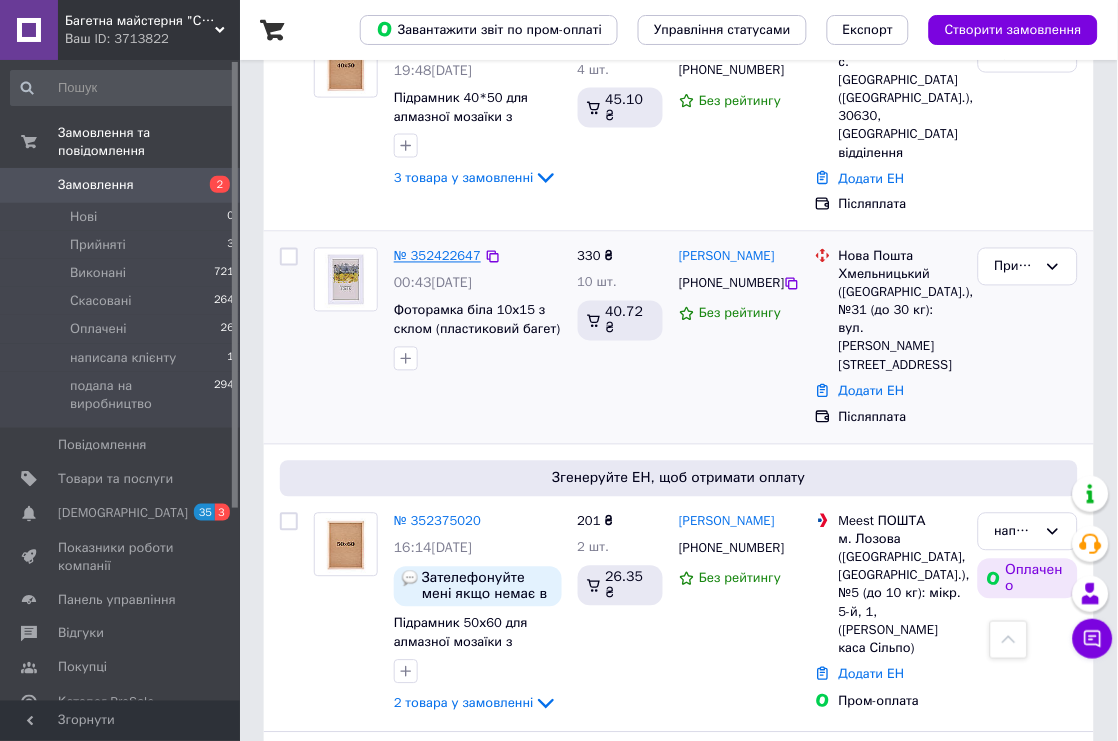 click on "№ 352422647" at bounding box center (437, 256) 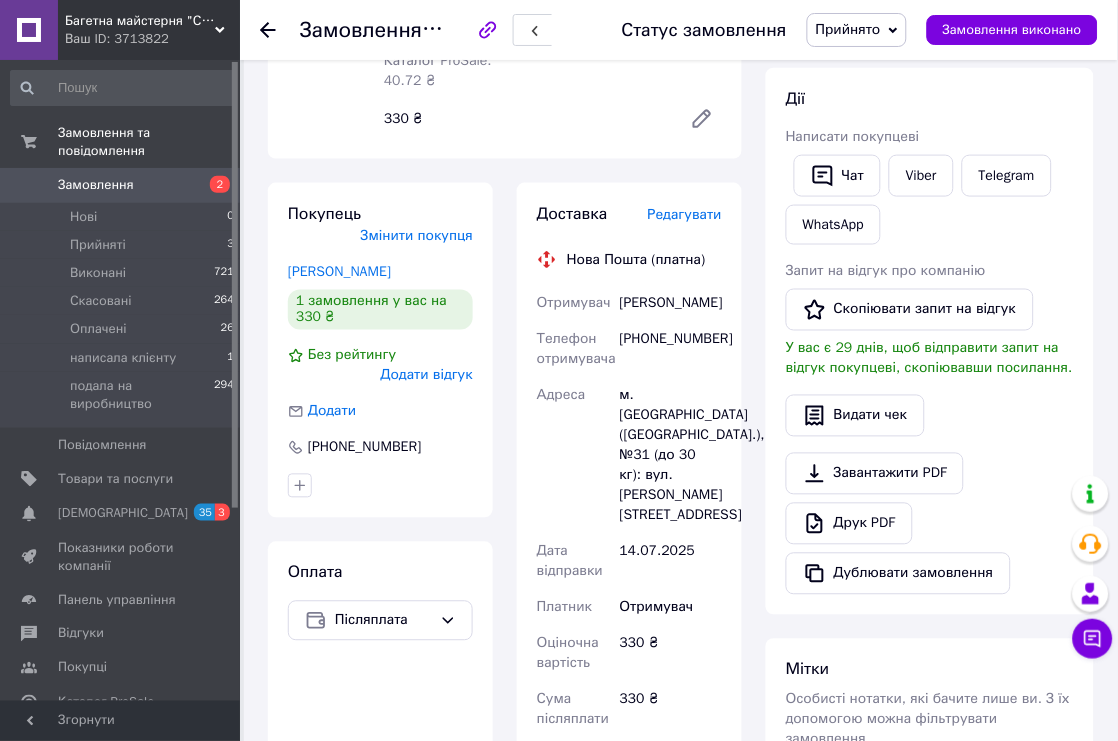 scroll, scrollTop: 333, scrollLeft: 0, axis: vertical 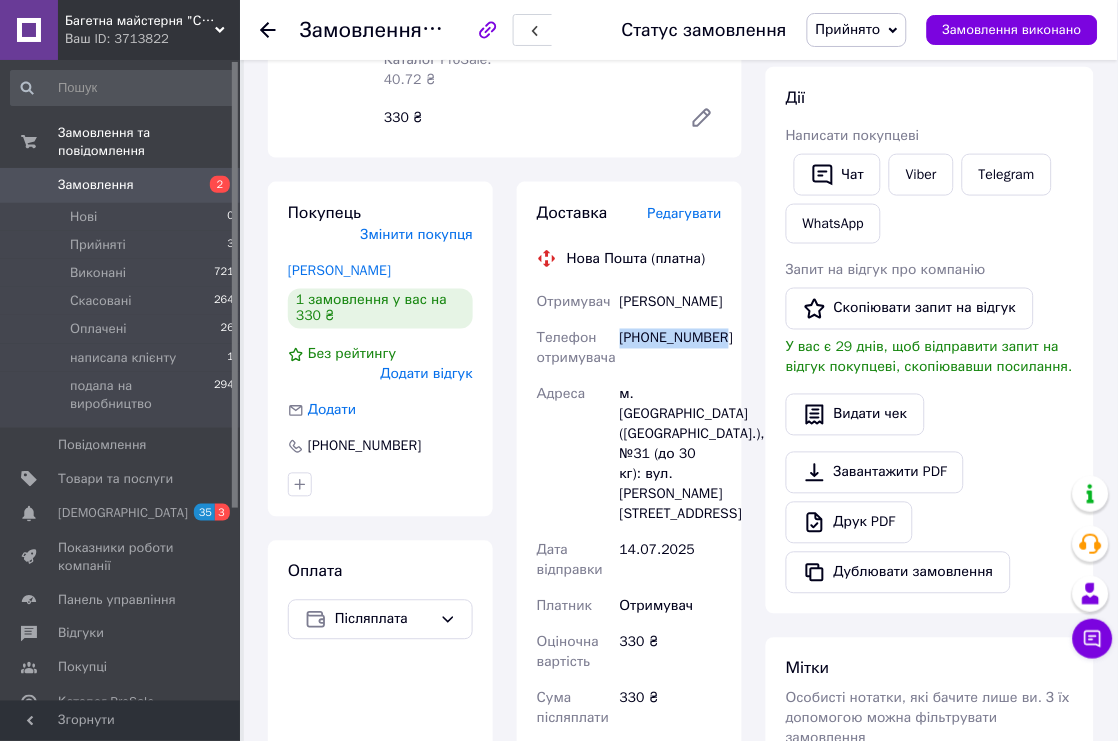 drag, startPoint x: 726, startPoint y: 335, endPoint x: 618, endPoint y: 335, distance: 108 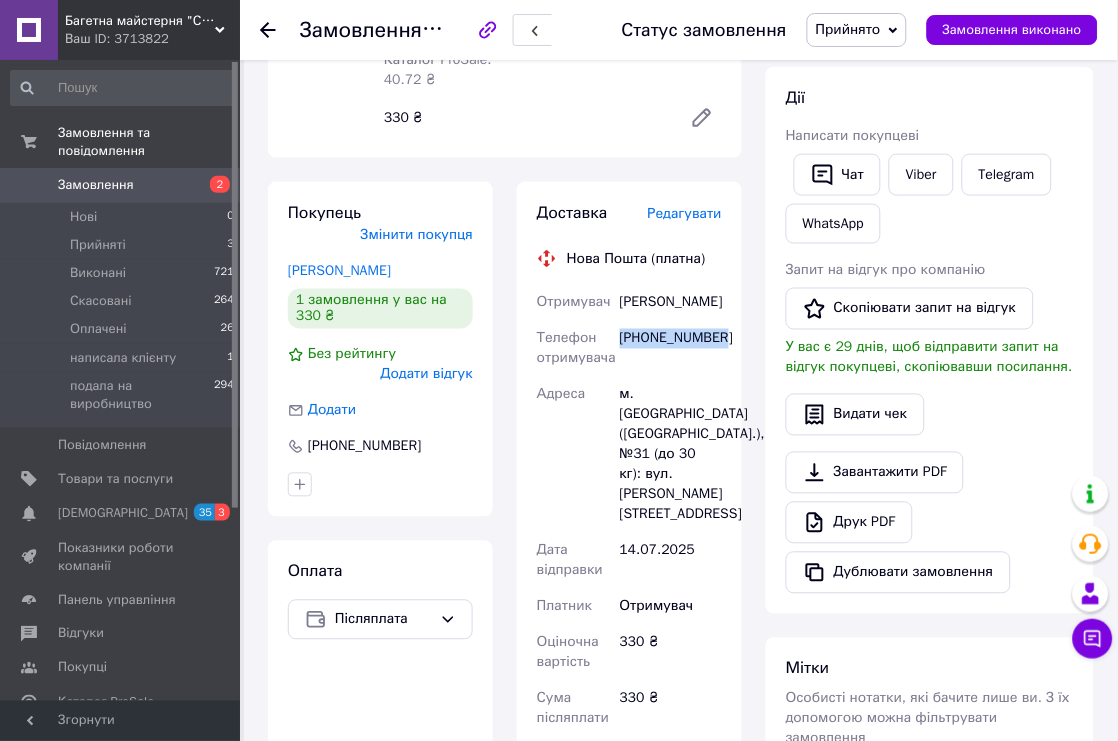 copy on "[PHONE_NUMBER]" 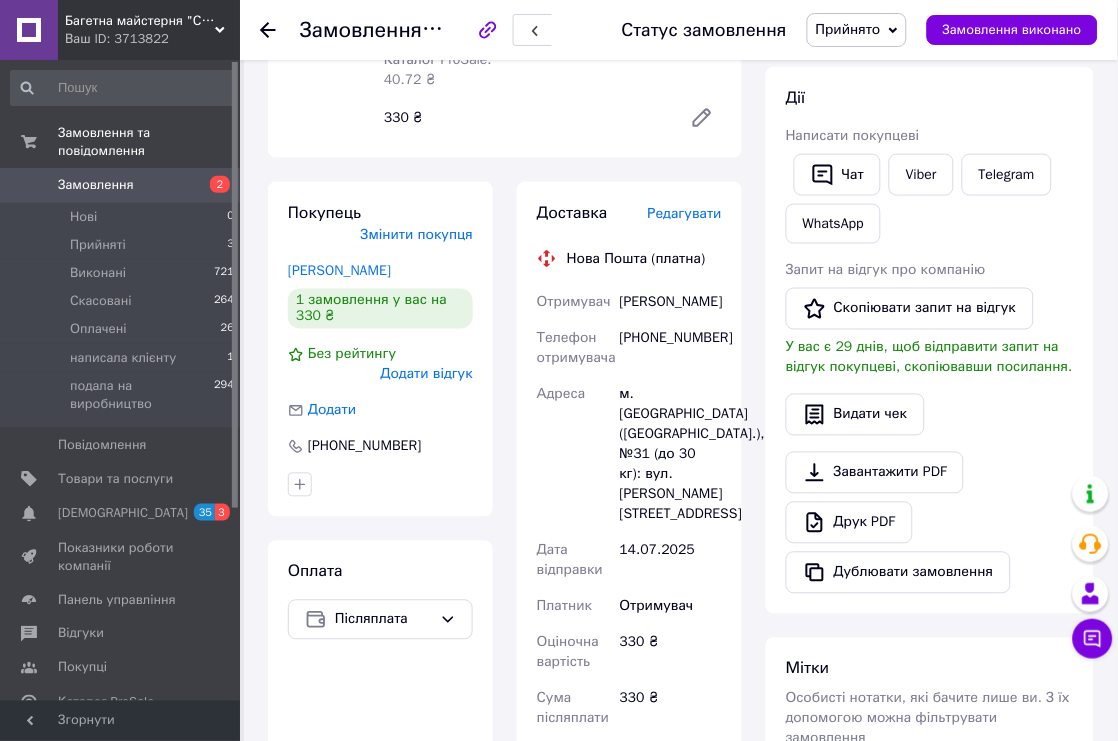 click 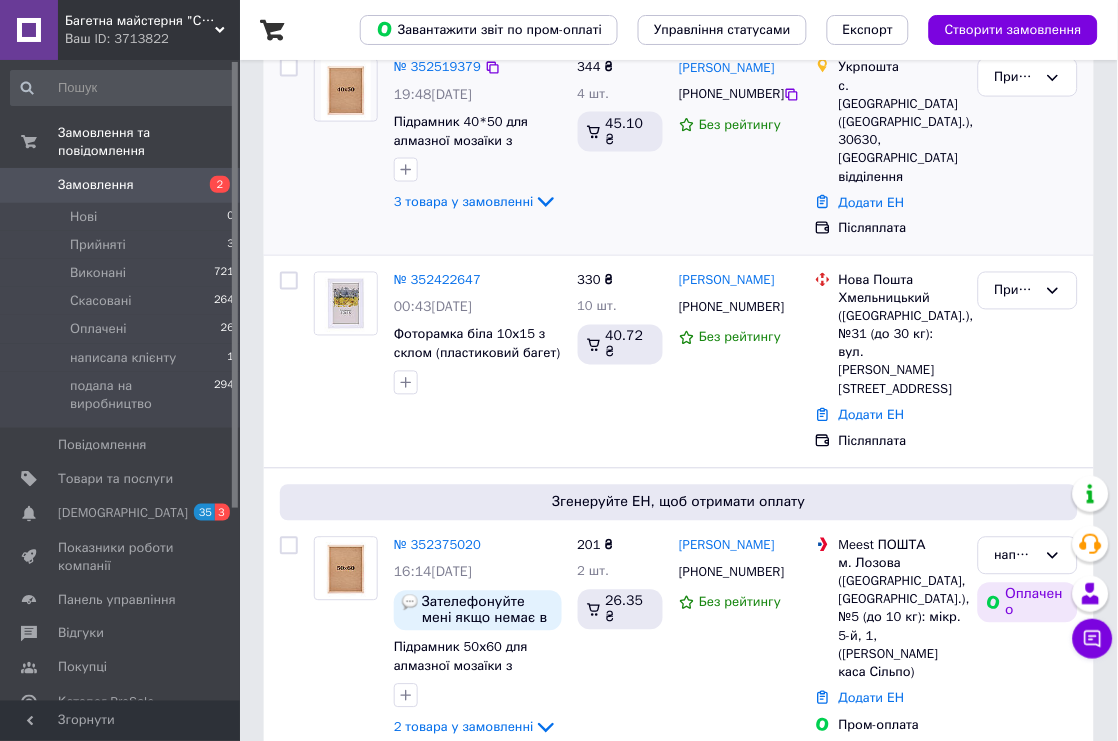 scroll, scrollTop: 444, scrollLeft: 0, axis: vertical 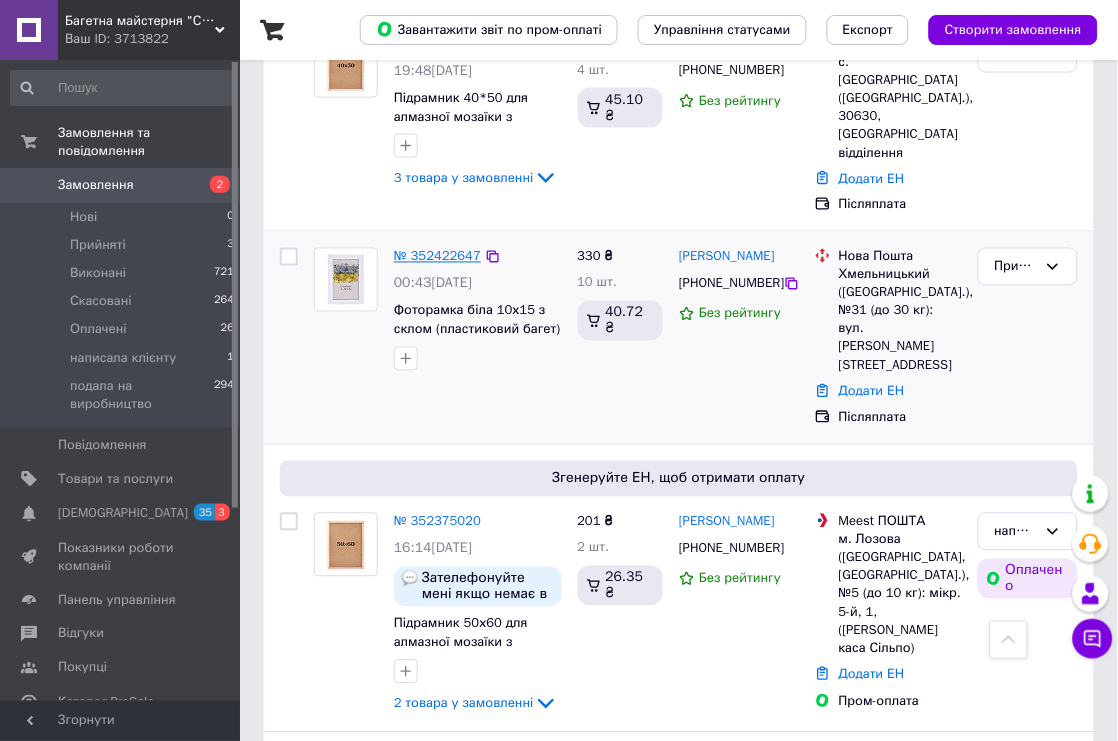 click on "№ 352422647" at bounding box center (437, 256) 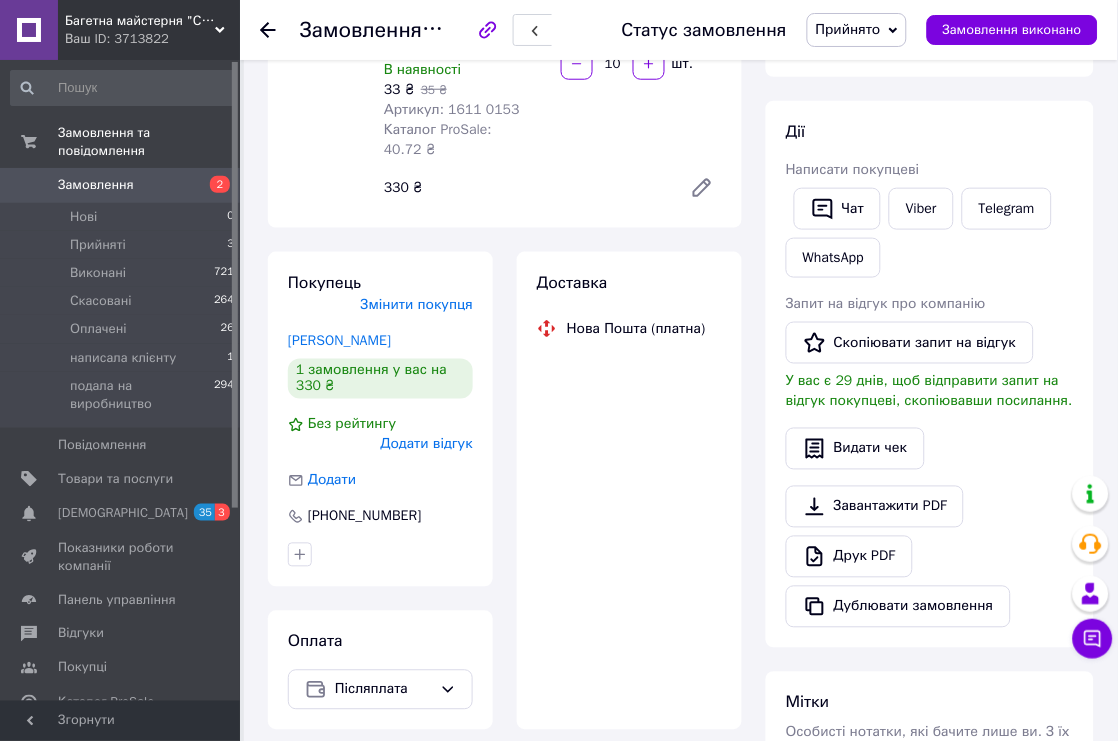 scroll, scrollTop: 444, scrollLeft: 0, axis: vertical 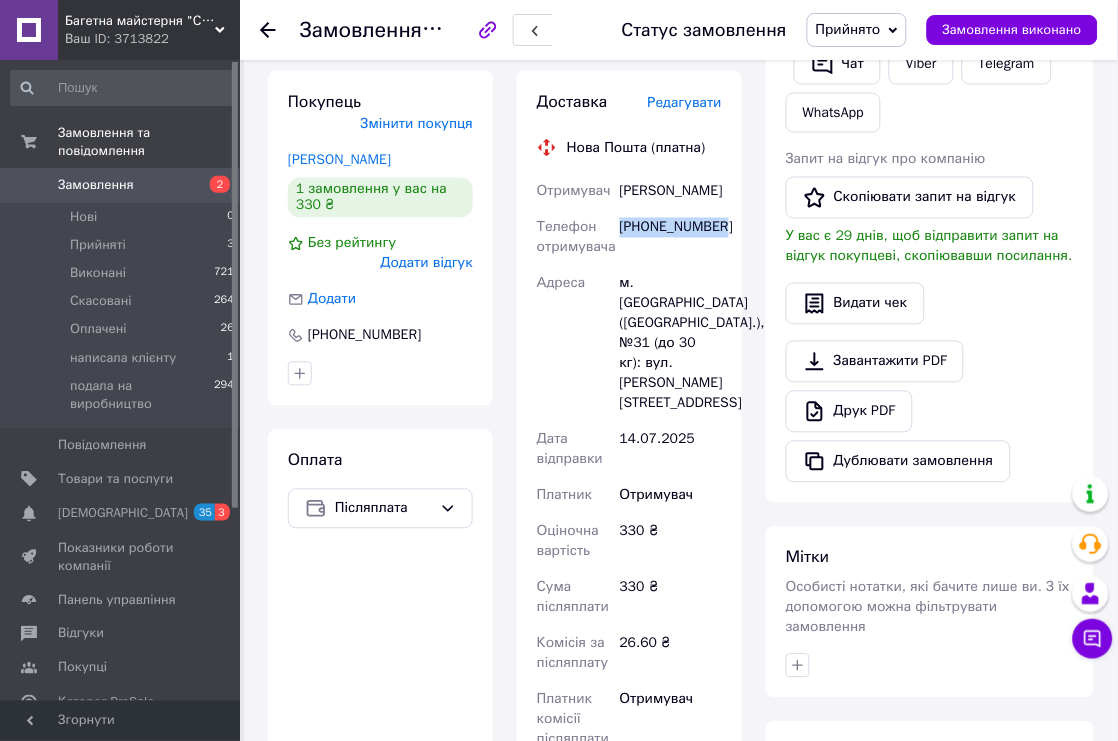 drag, startPoint x: 727, startPoint y: 228, endPoint x: 622, endPoint y: 227, distance: 105.00476 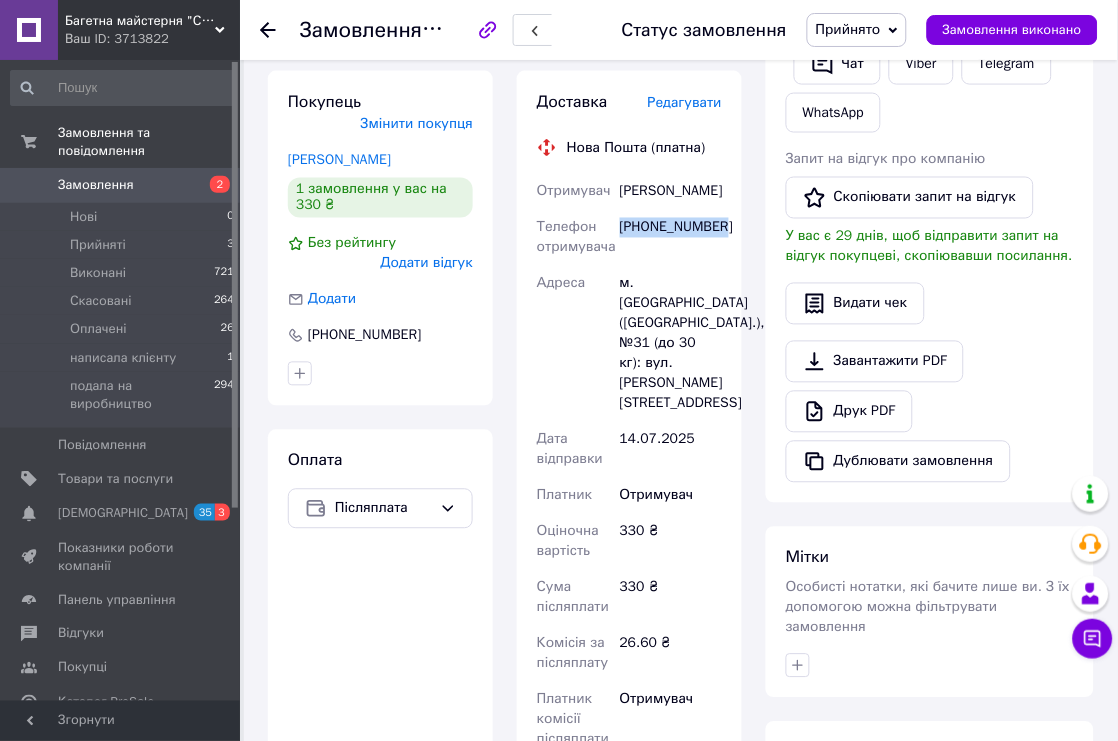 scroll, scrollTop: 0, scrollLeft: 0, axis: both 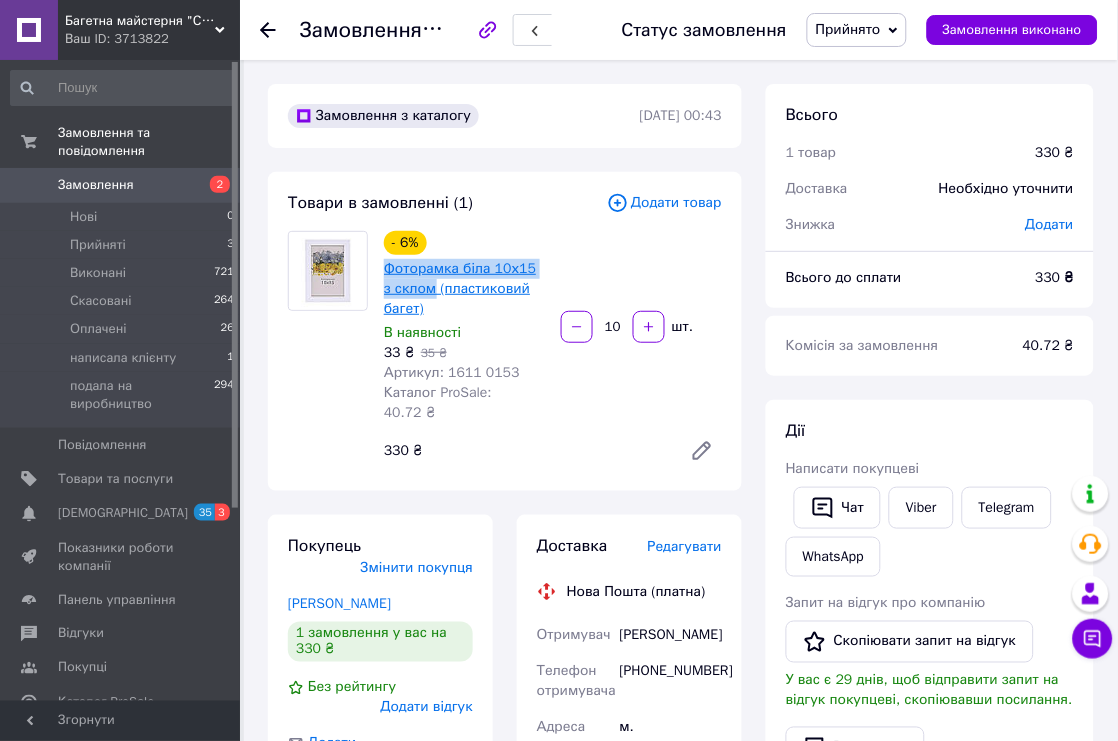 drag, startPoint x: 381, startPoint y: 260, endPoint x: 420, endPoint y: 286, distance: 46.872166 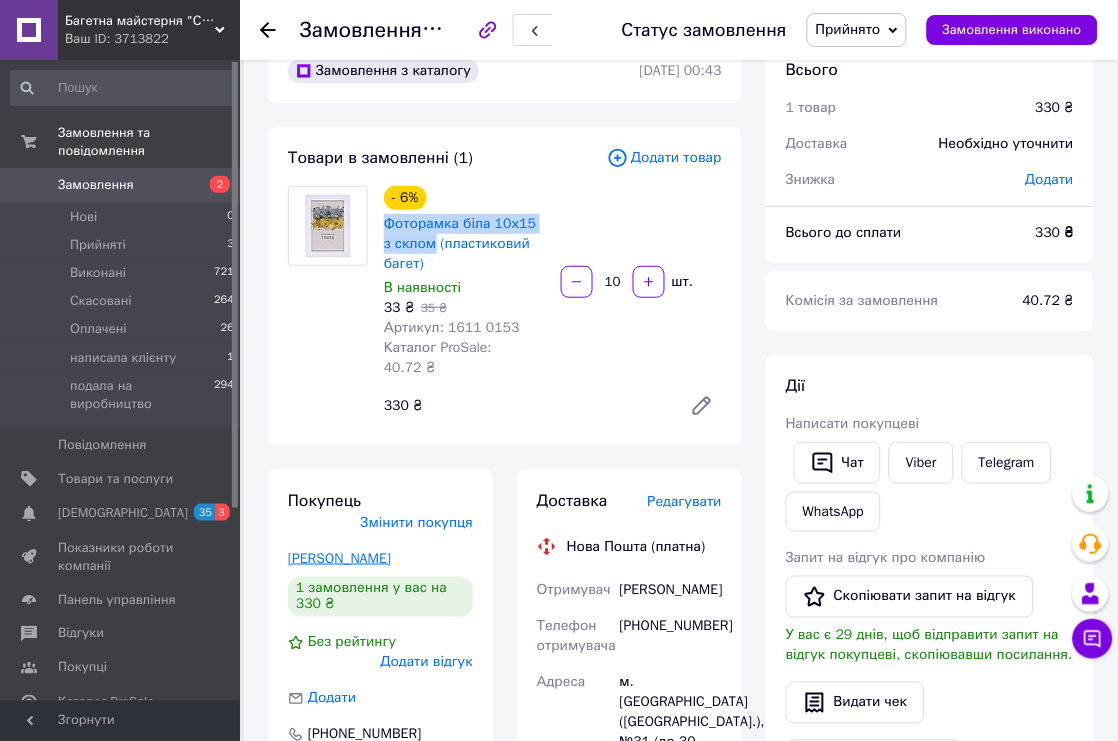 scroll, scrollTop: 0, scrollLeft: 0, axis: both 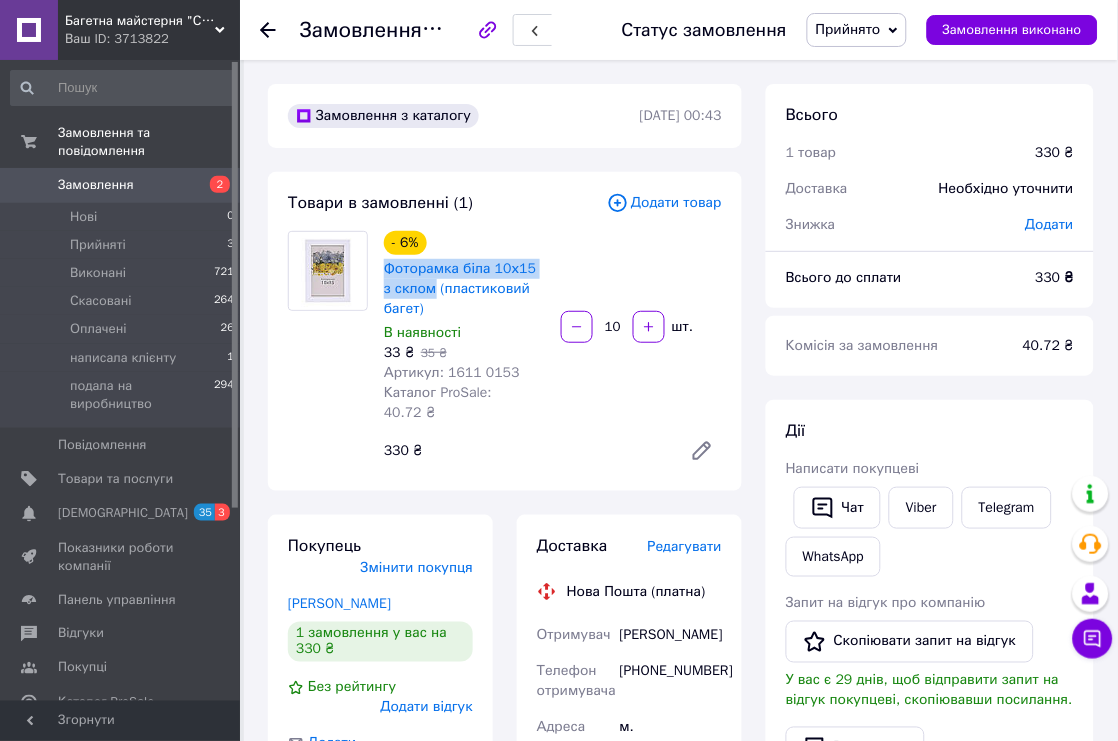click on "Прийнято" at bounding box center [857, 30] 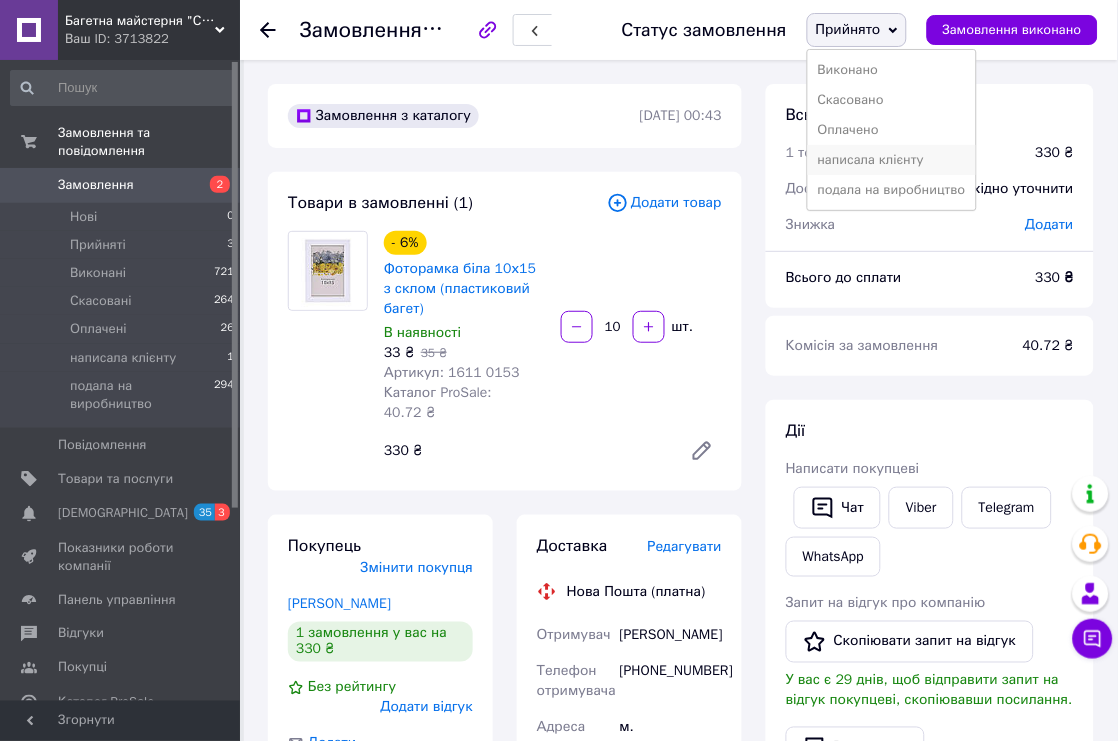 click on "написала клієнту" at bounding box center (892, 160) 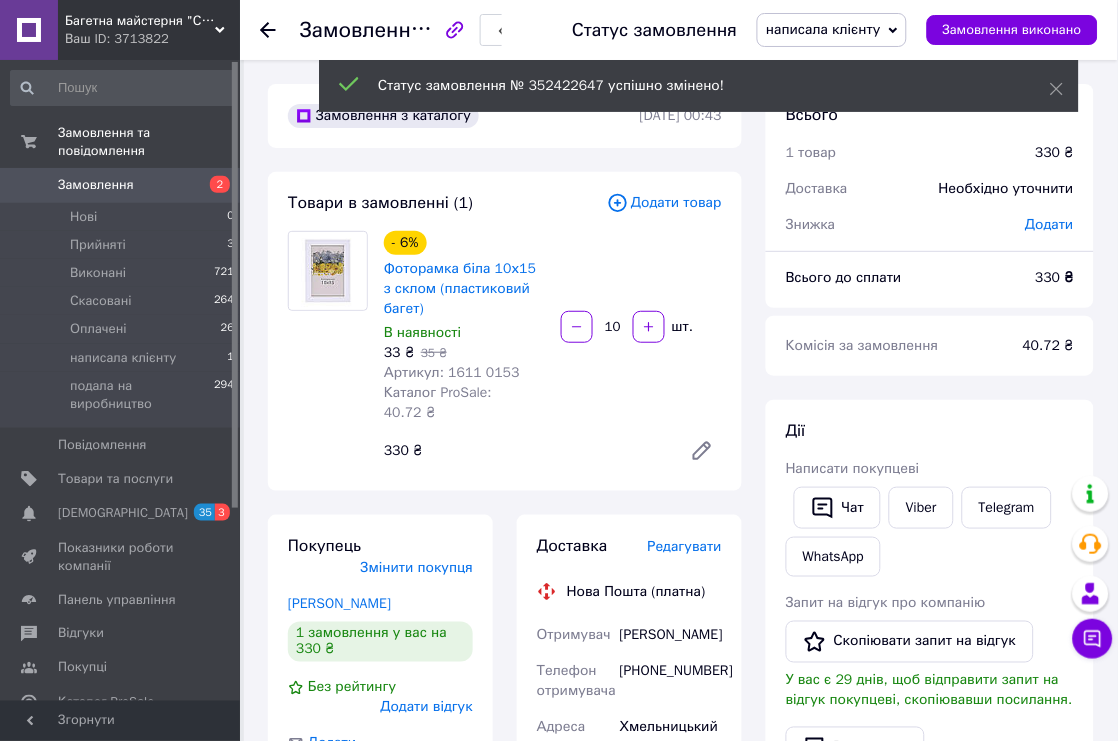 click 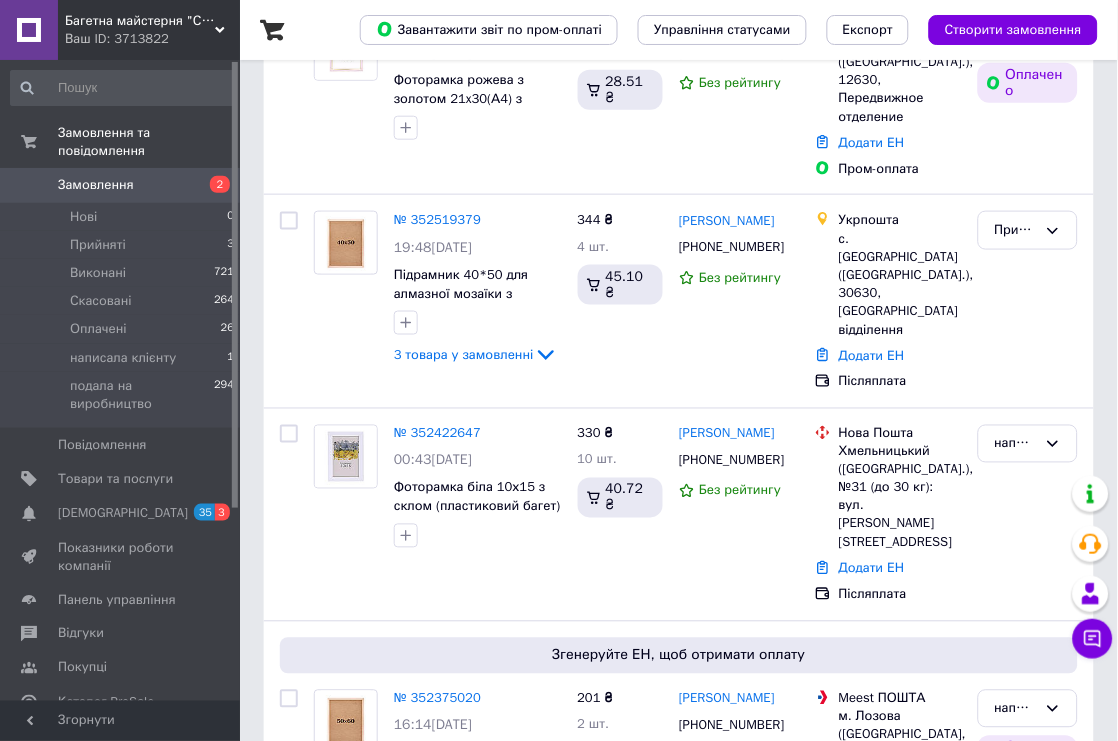 scroll, scrollTop: 222, scrollLeft: 0, axis: vertical 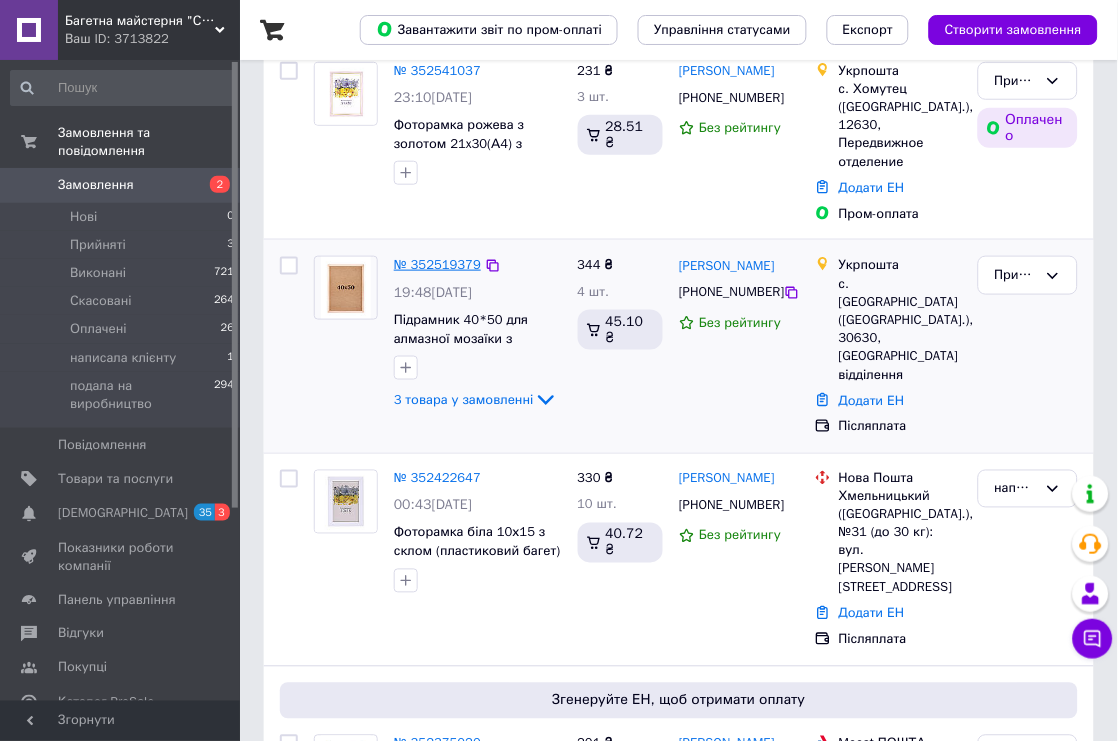 click on "№ 352519379" at bounding box center (437, 264) 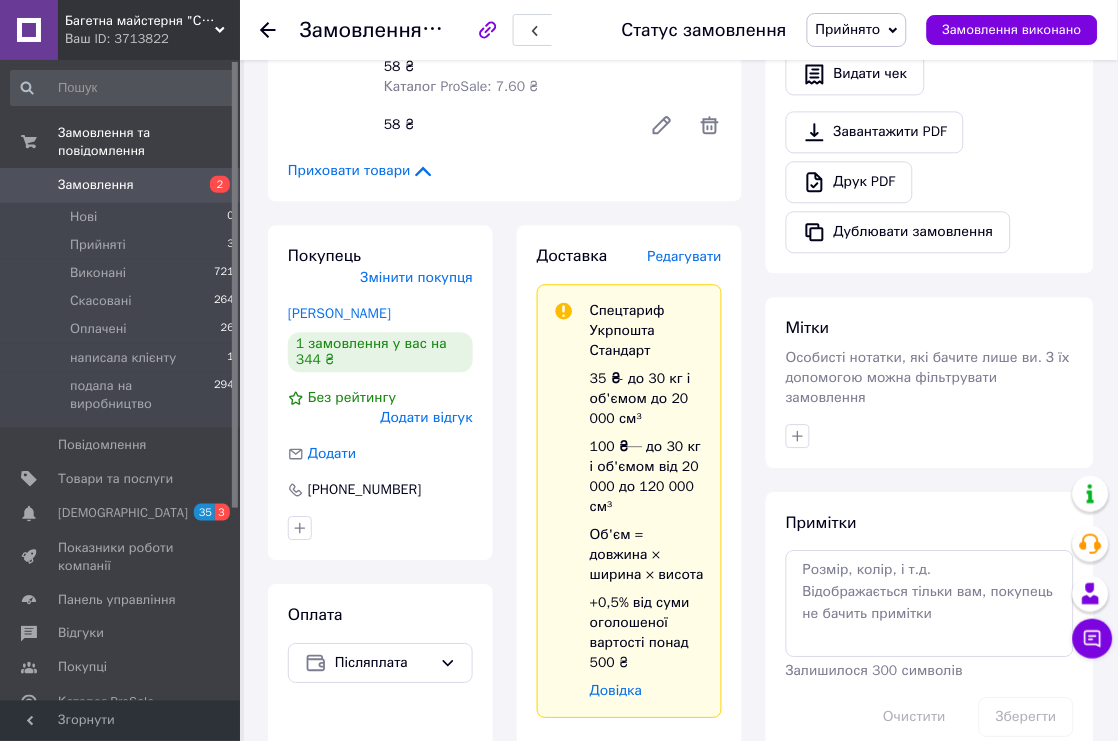 scroll, scrollTop: 1000, scrollLeft: 0, axis: vertical 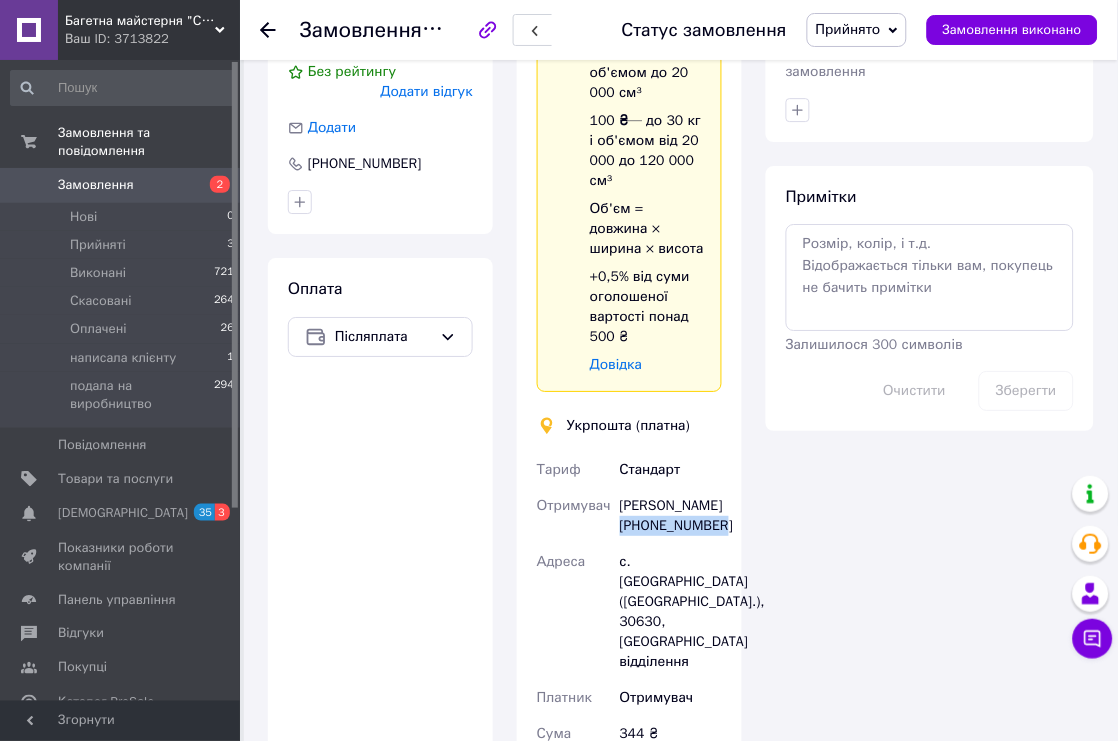 drag, startPoint x: 710, startPoint y: 488, endPoint x: 620, endPoint y: 492, distance: 90.088844 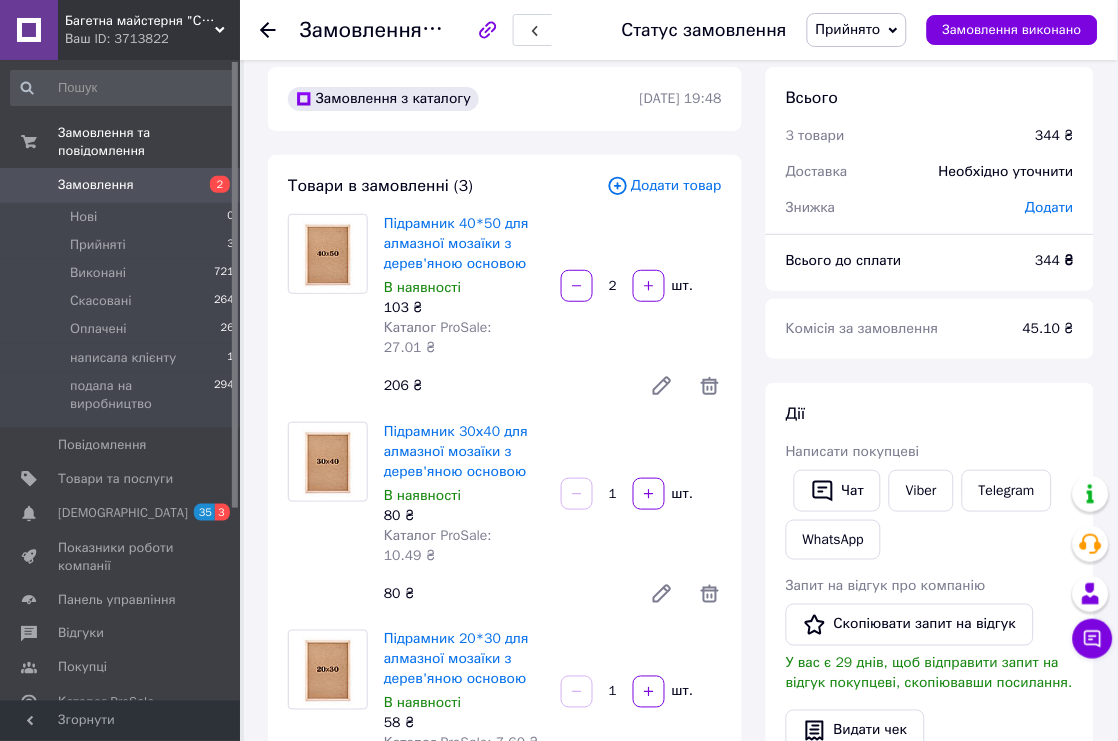 scroll, scrollTop: 0, scrollLeft: 0, axis: both 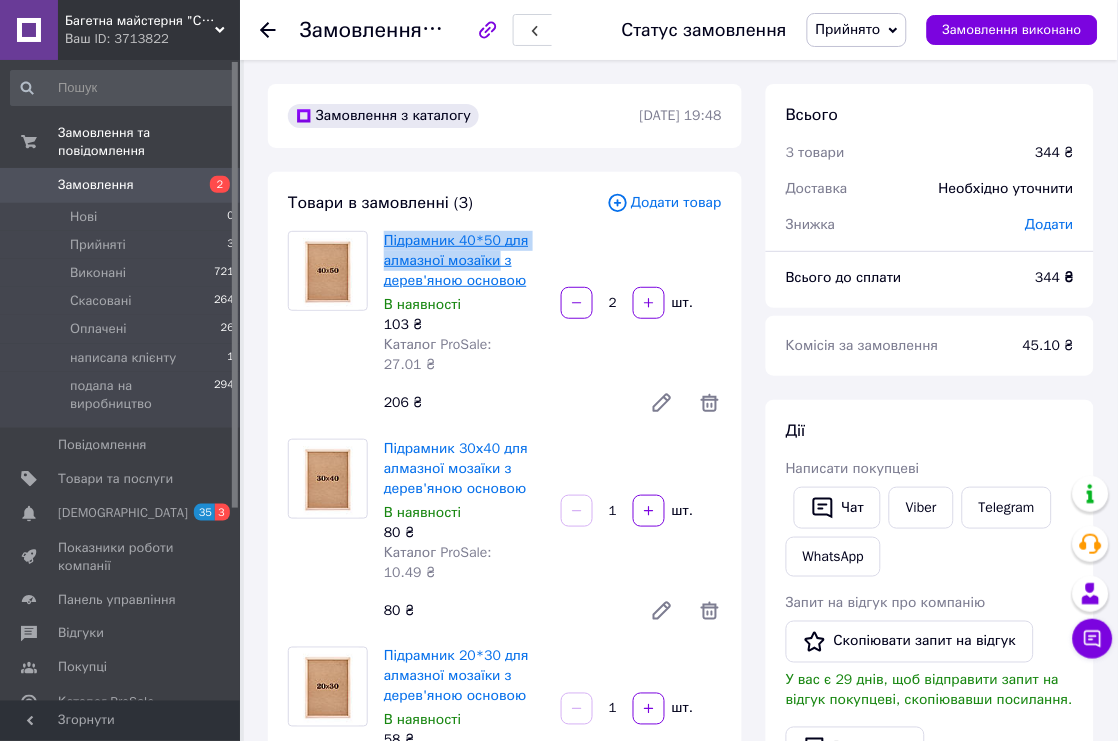 drag, startPoint x: 380, startPoint y: 223, endPoint x: 495, endPoint y: 257, distance: 119.92081 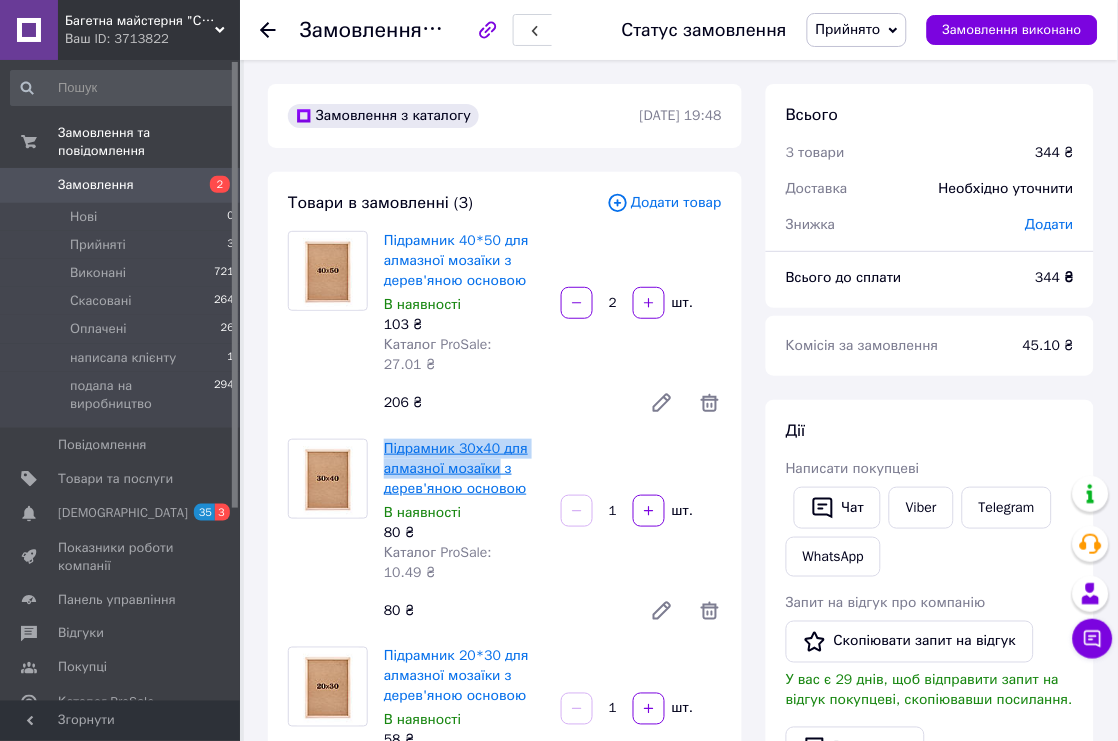 drag, startPoint x: 380, startPoint y: 407, endPoint x: 496, endPoint y: 445, distance: 122.06556 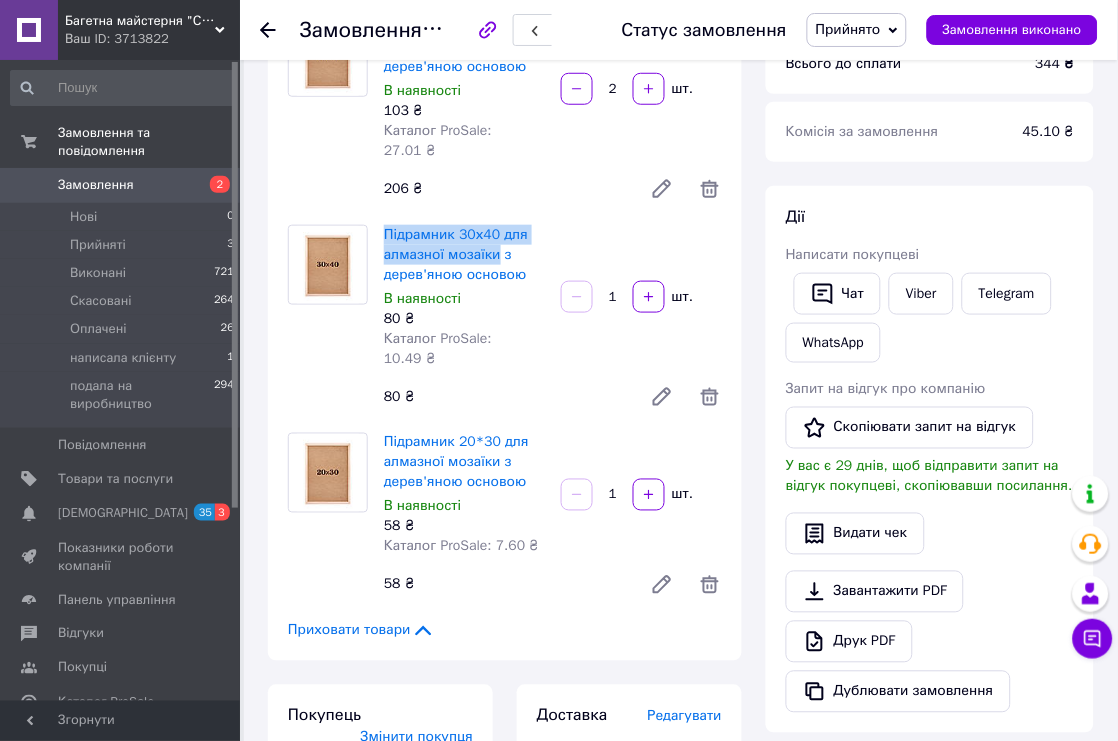 scroll, scrollTop: 222, scrollLeft: 0, axis: vertical 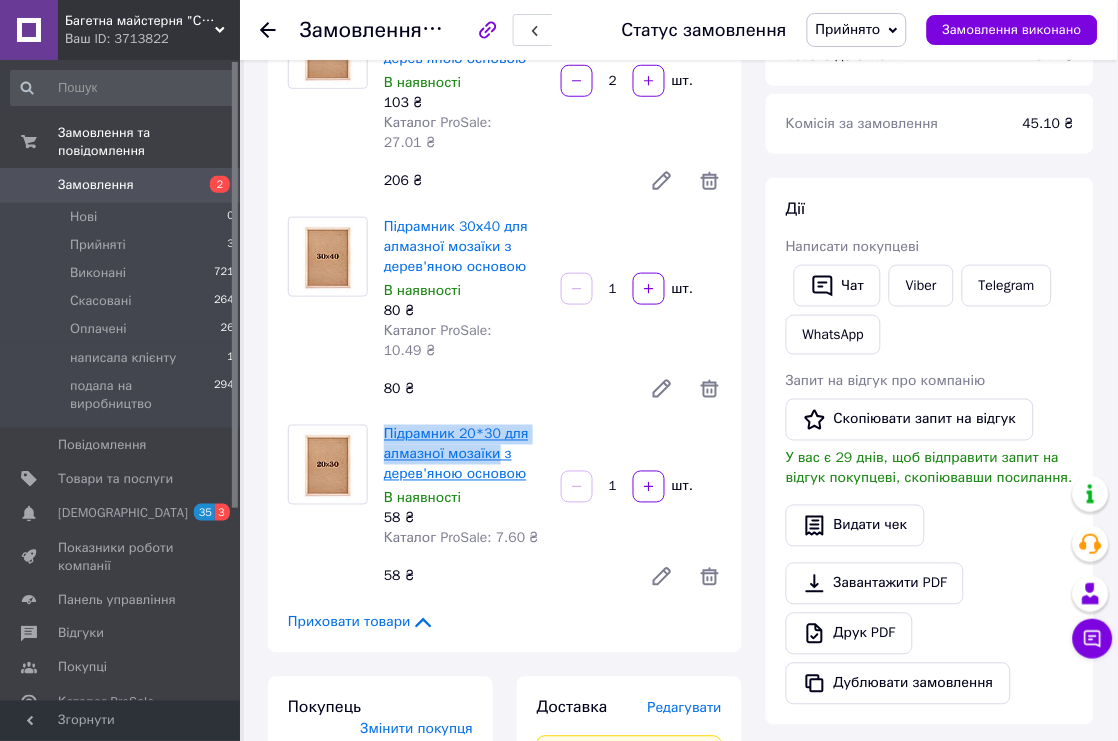 drag, startPoint x: 381, startPoint y: 374, endPoint x: 493, endPoint y: 412, distance: 118.270874 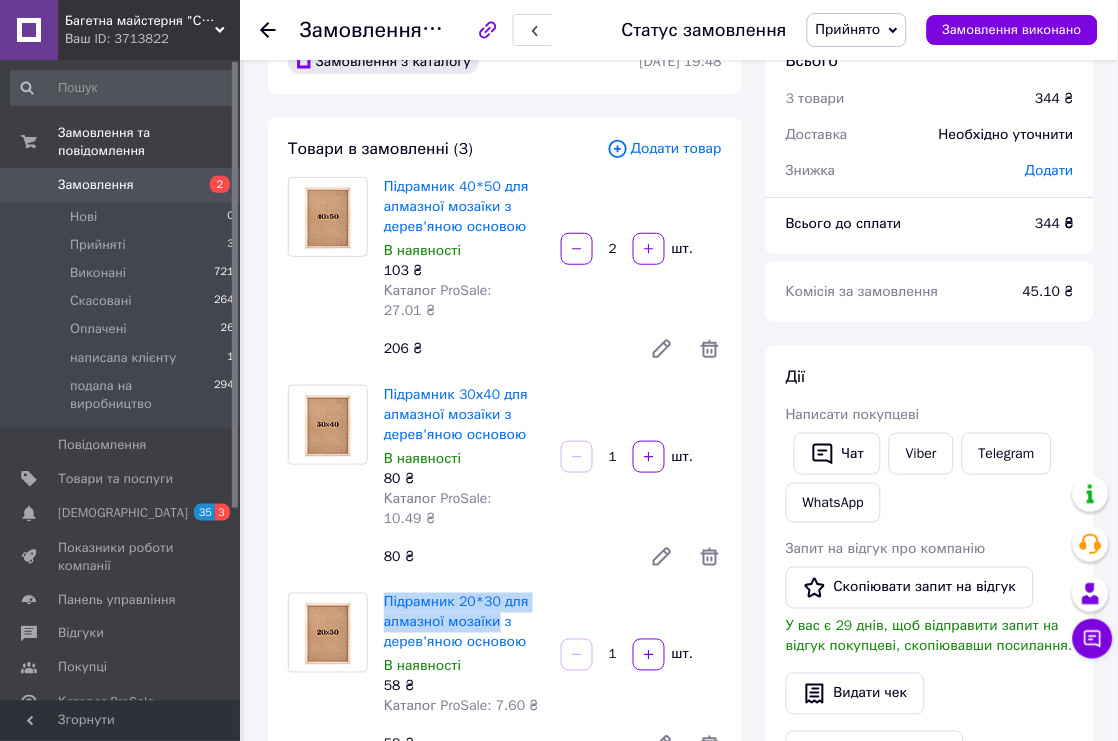 scroll, scrollTop: 0, scrollLeft: 0, axis: both 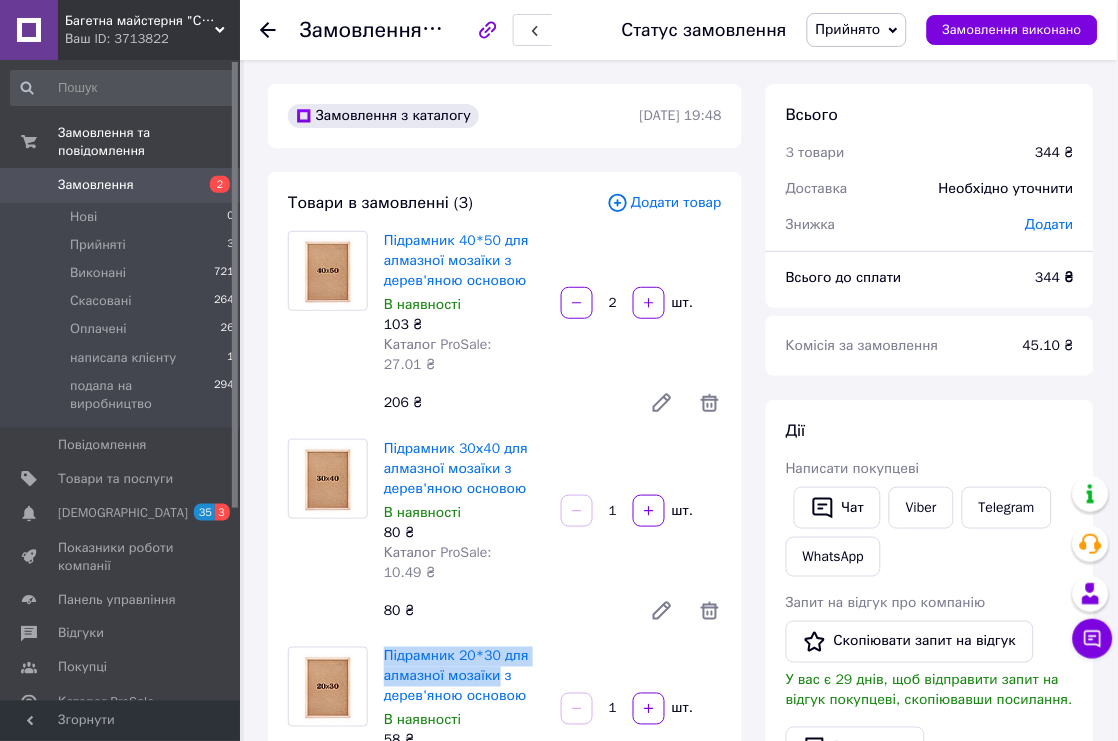 click on "Прийнято" at bounding box center (857, 30) 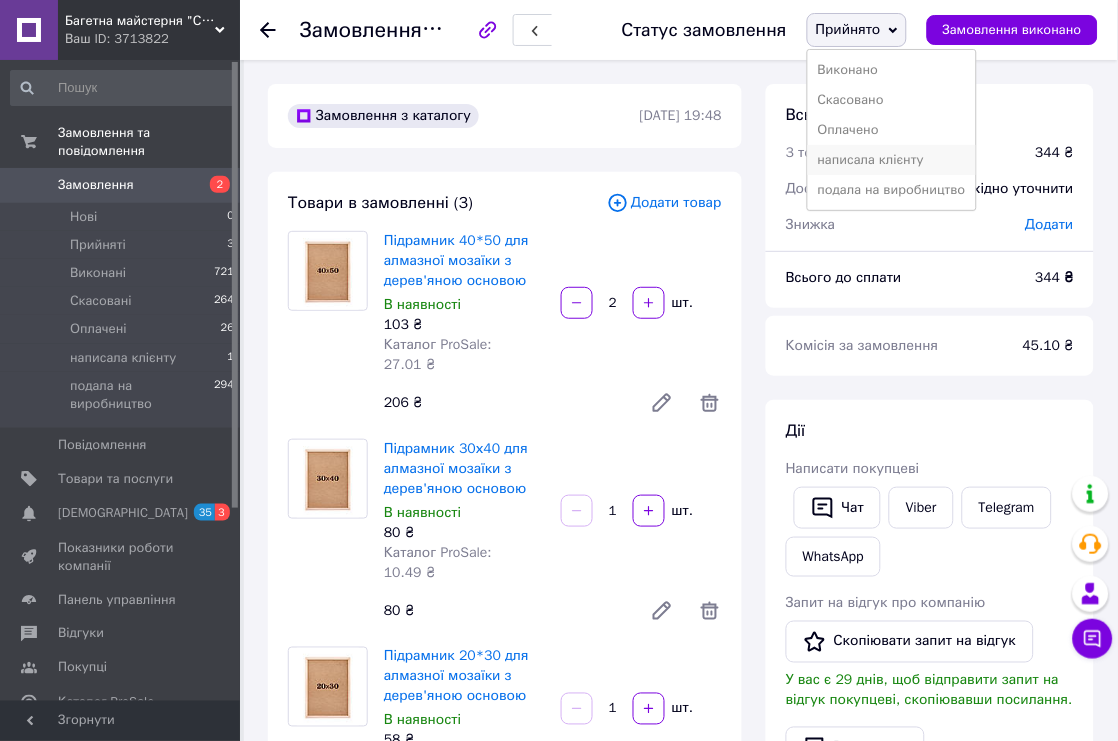 click on "написала клієнту" at bounding box center [892, 160] 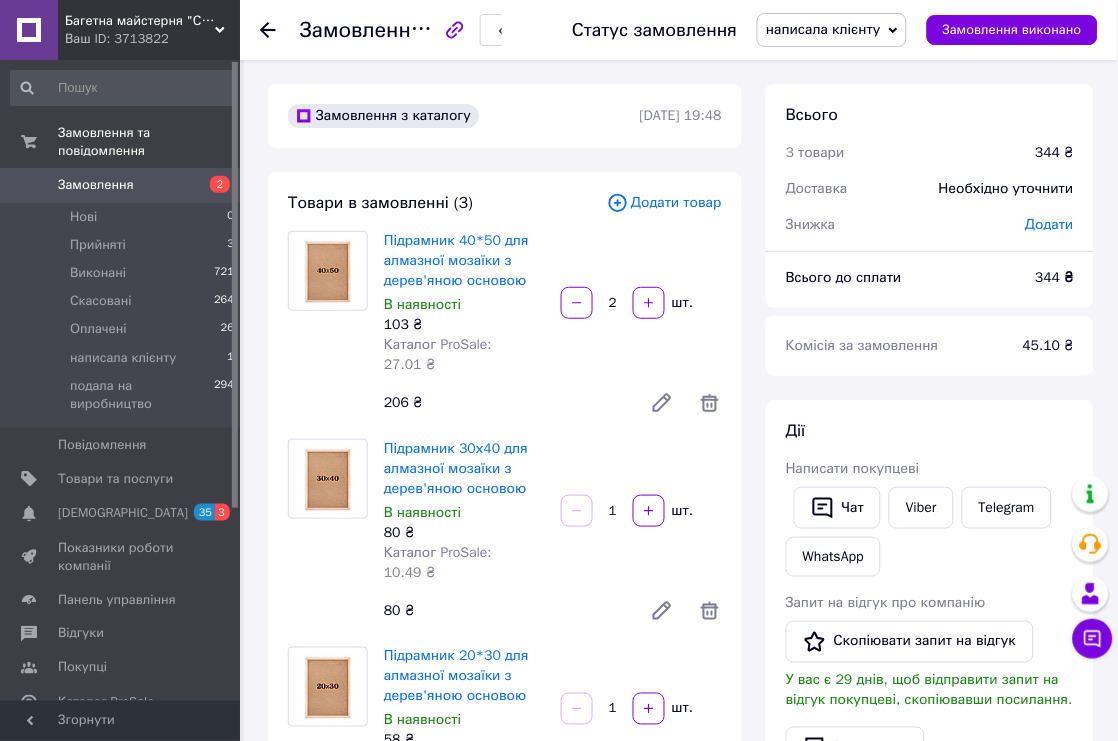 click 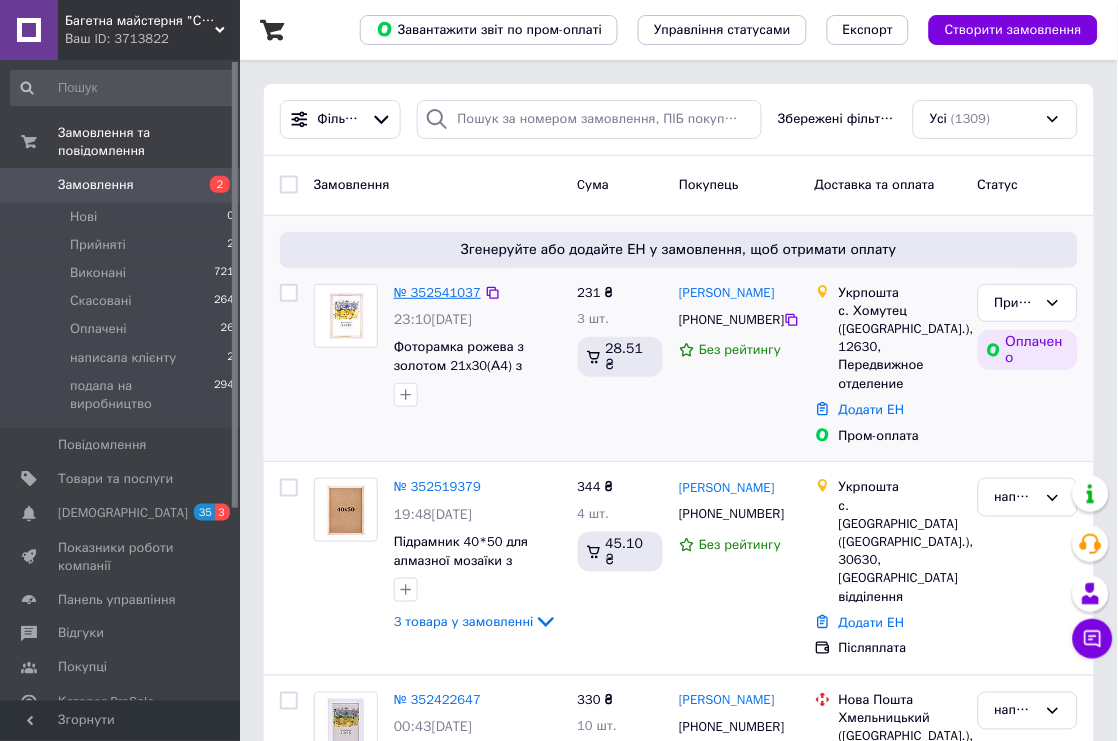 click on "№ 352541037" at bounding box center (437, 292) 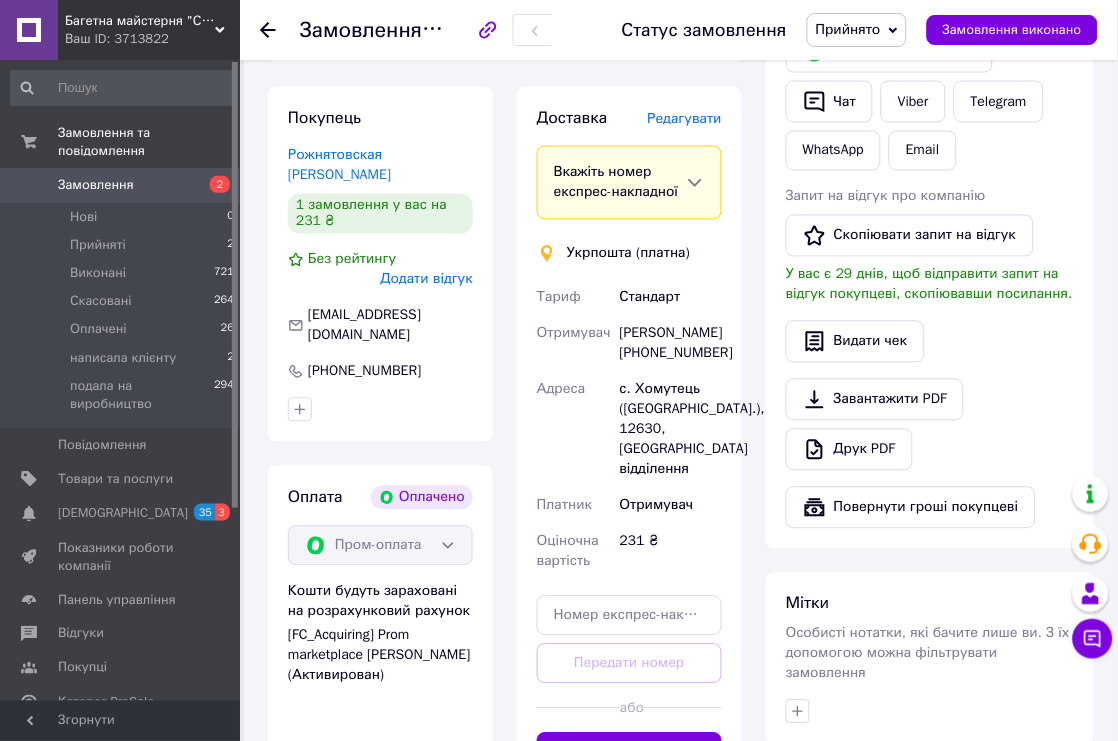 scroll, scrollTop: 555, scrollLeft: 0, axis: vertical 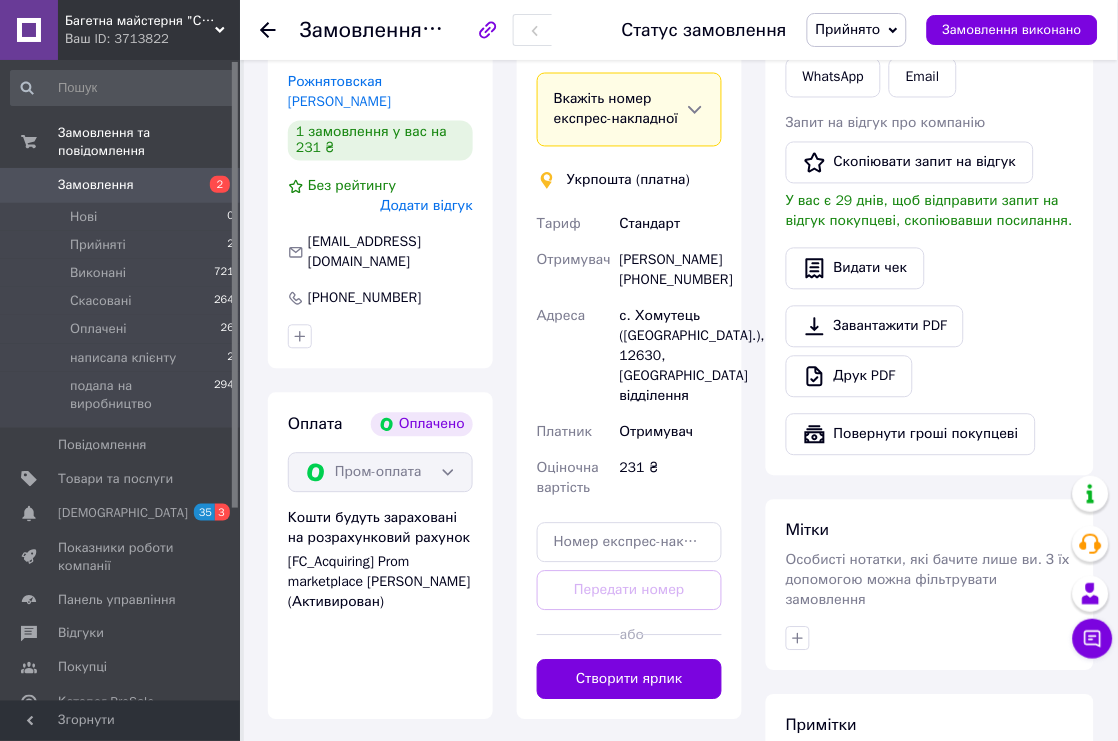 drag, startPoint x: 728, startPoint y: 286, endPoint x: 618, endPoint y: 287, distance: 110.00455 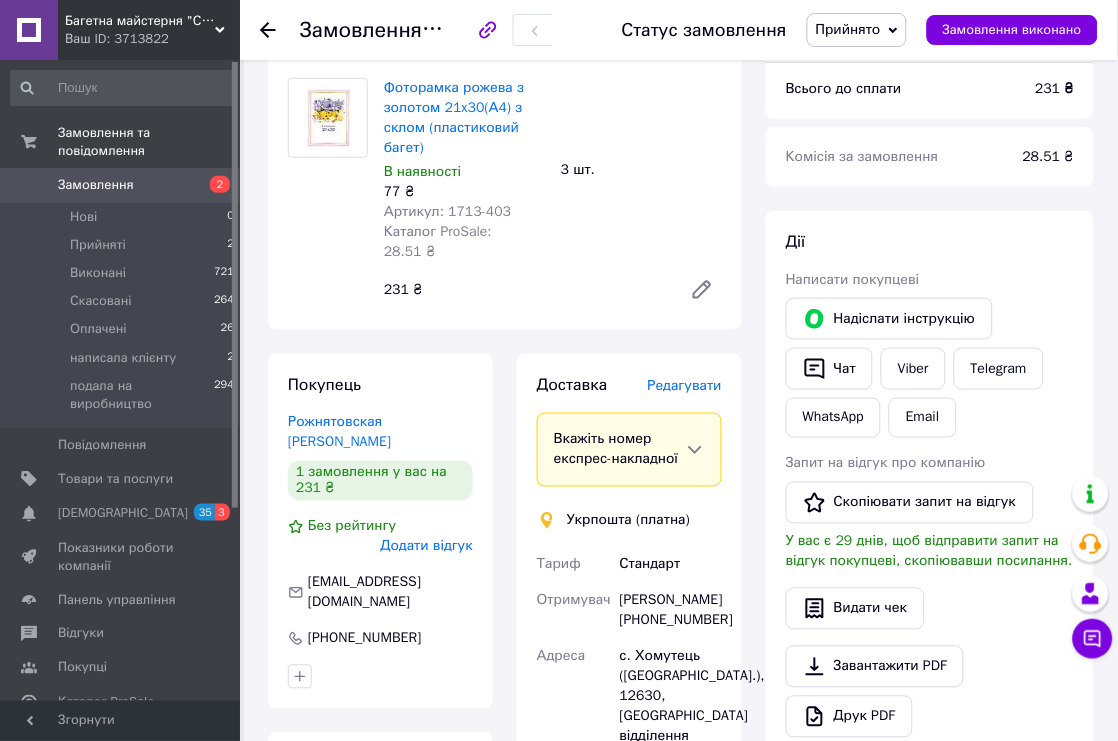 scroll, scrollTop: 333, scrollLeft: 0, axis: vertical 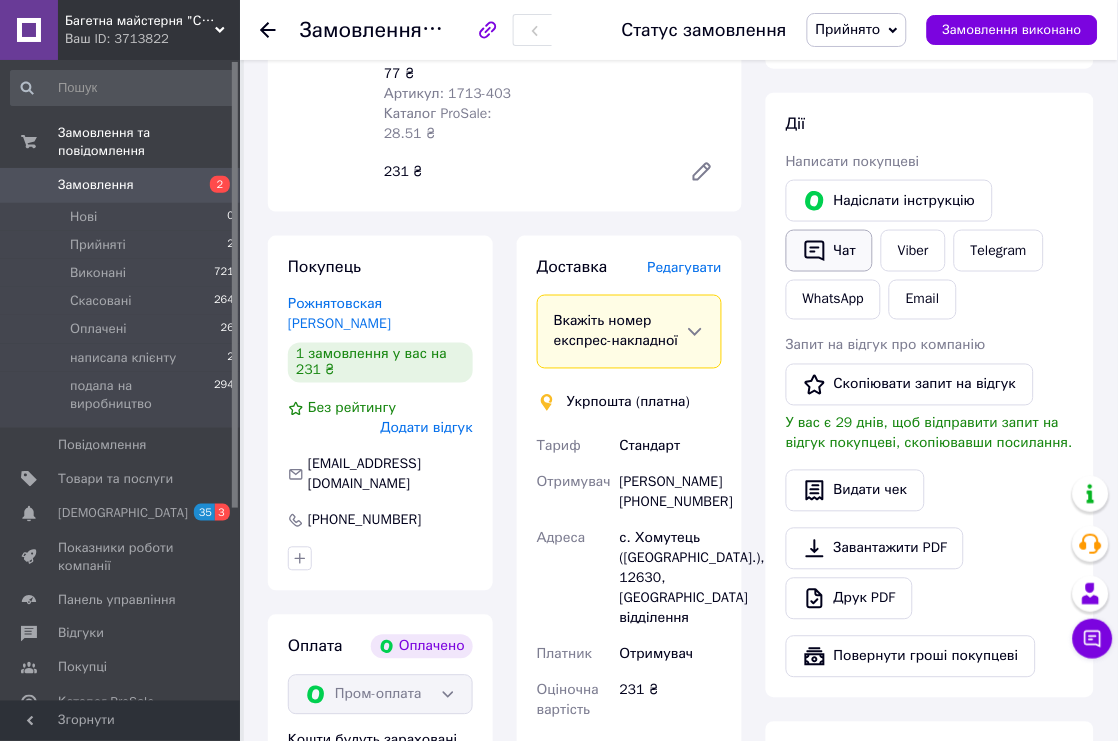 click 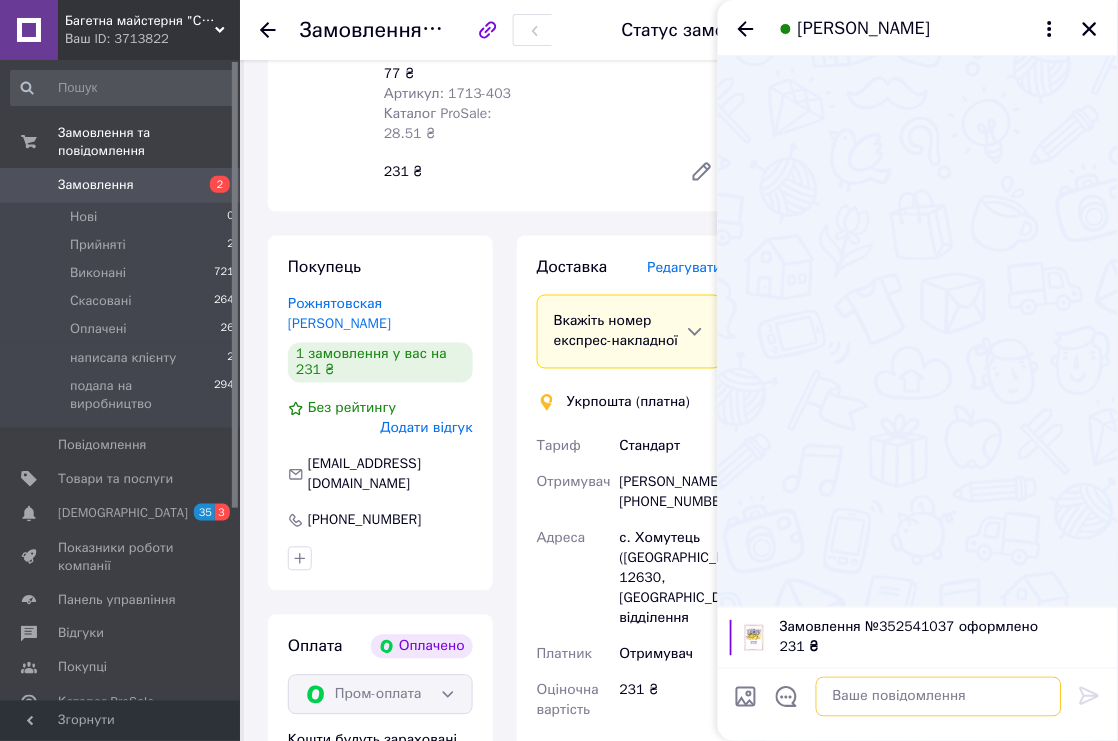 click at bounding box center [939, 697] 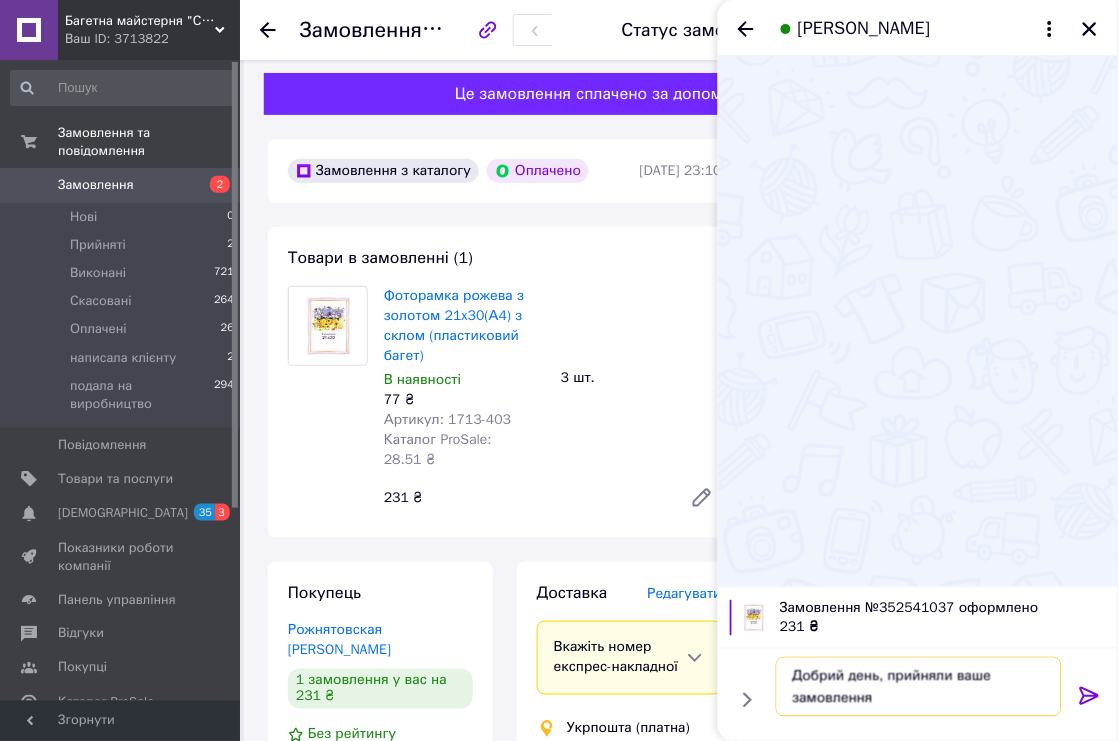 scroll, scrollTop: 0, scrollLeft: 0, axis: both 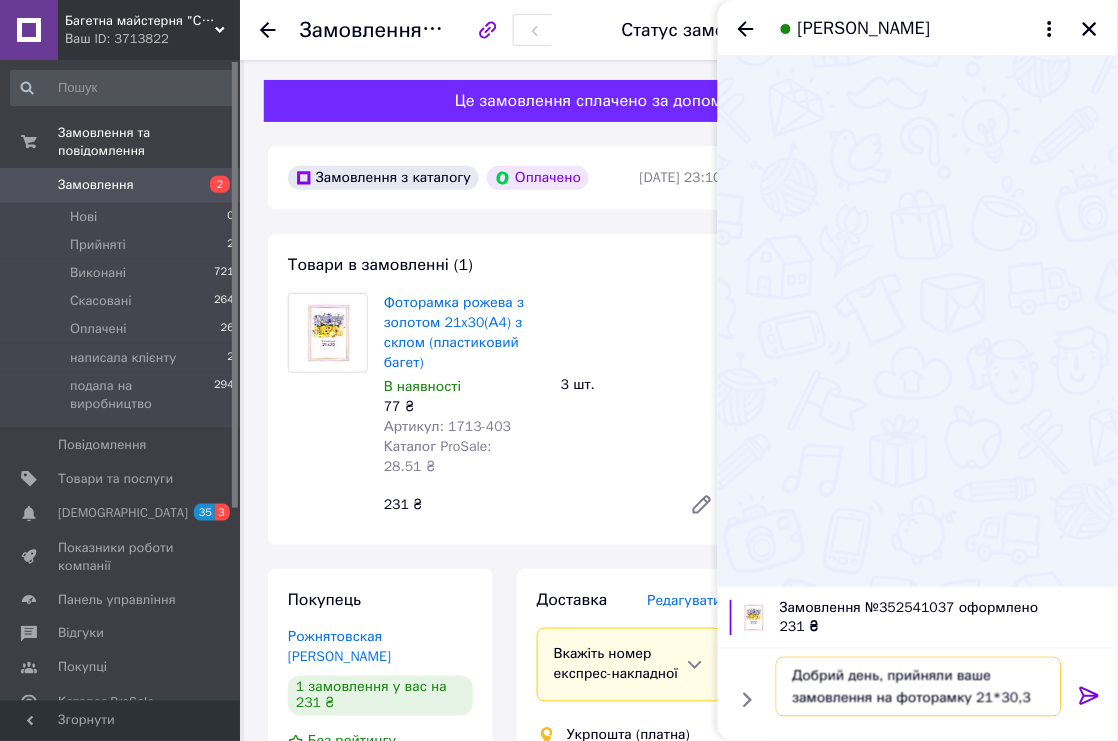 type on "Добрий день, прийняли ваше замовлення на фоторамку 21*30,3 шт." 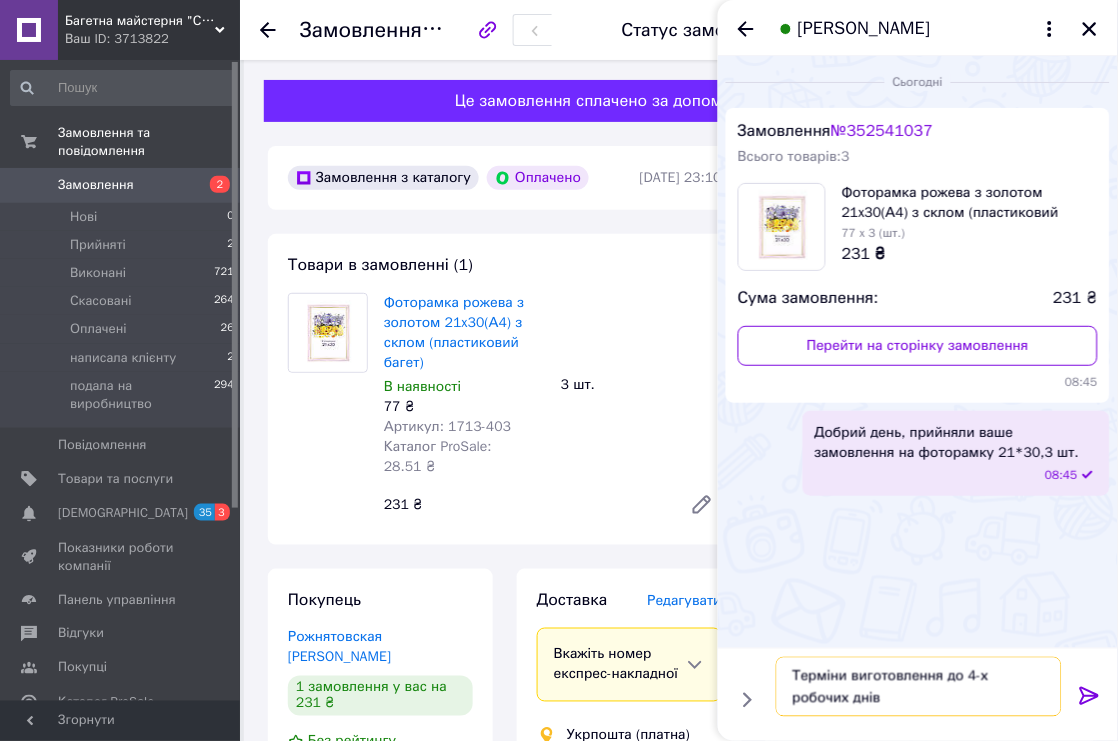 type on "Терміни виготовлення до 4-х робочих днів." 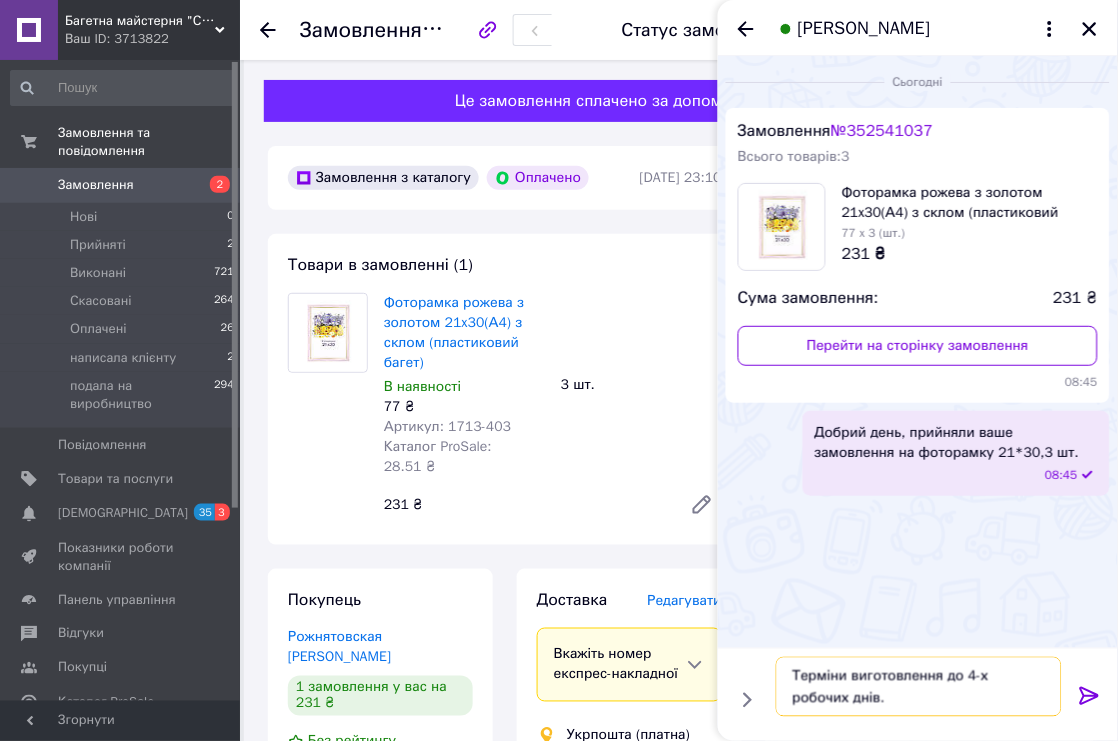 type 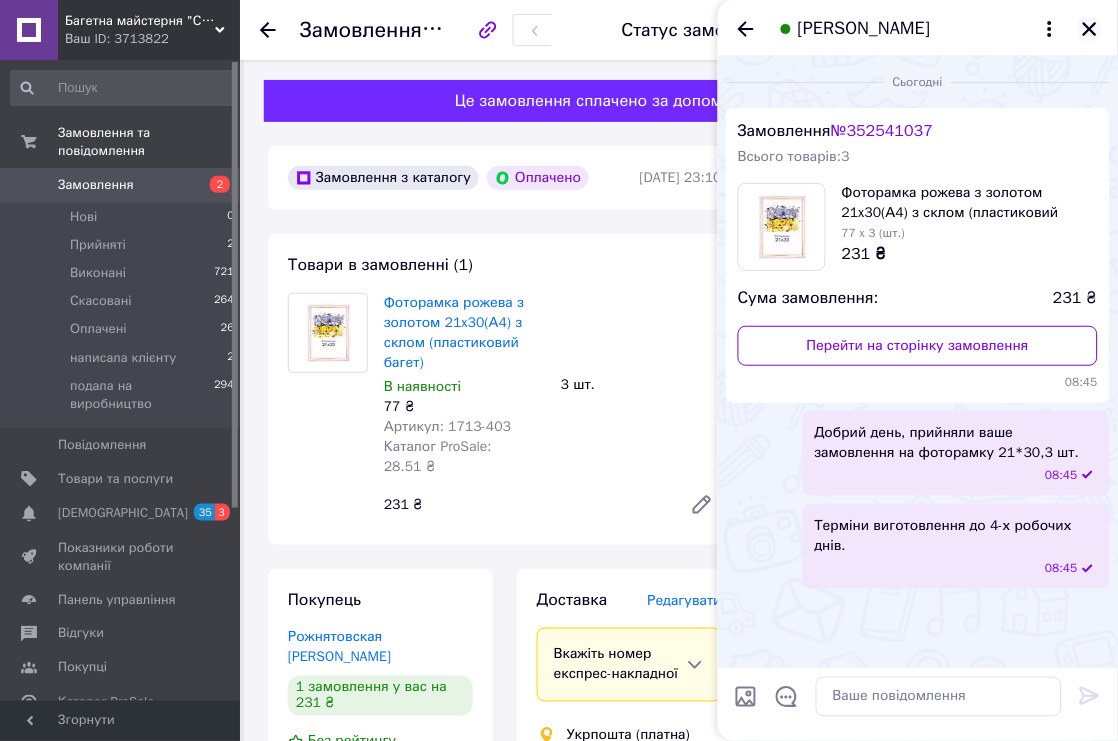 click 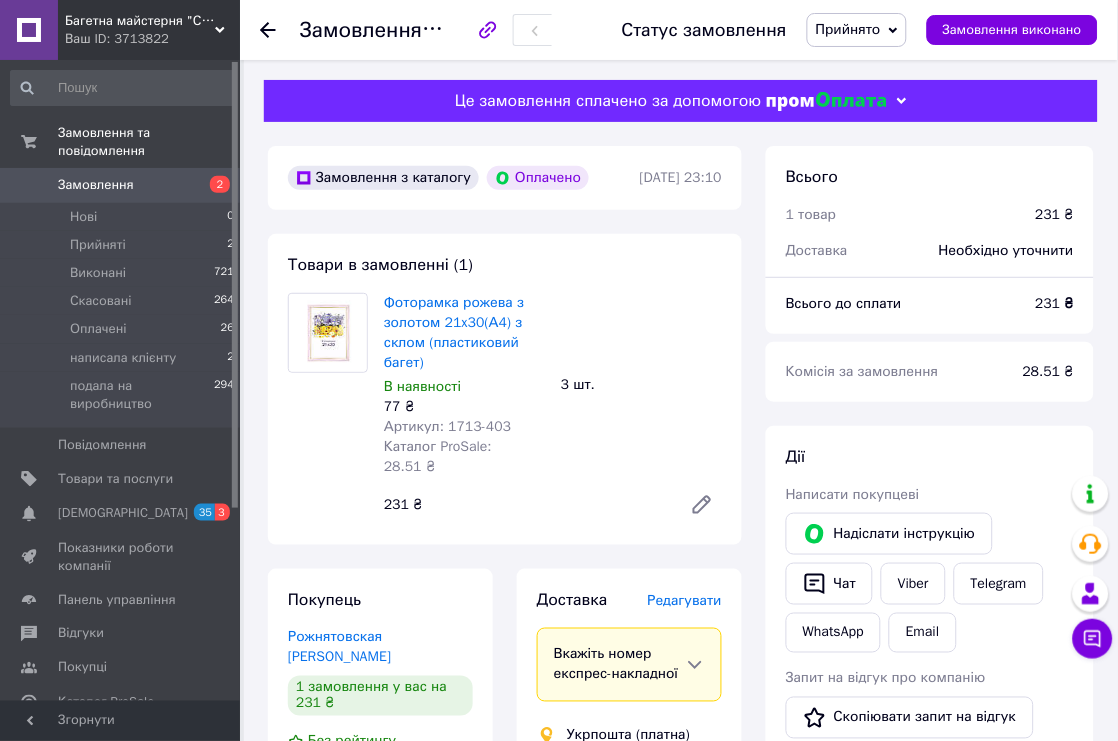 click 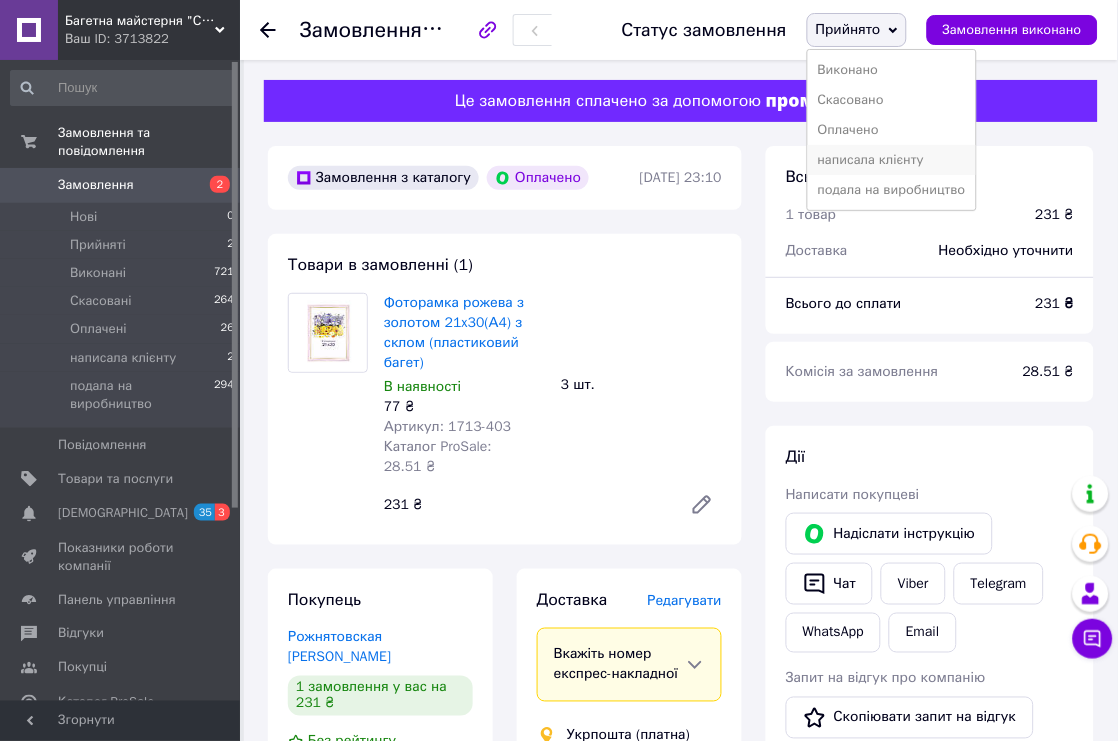 click on "написала клієнту" at bounding box center (892, 160) 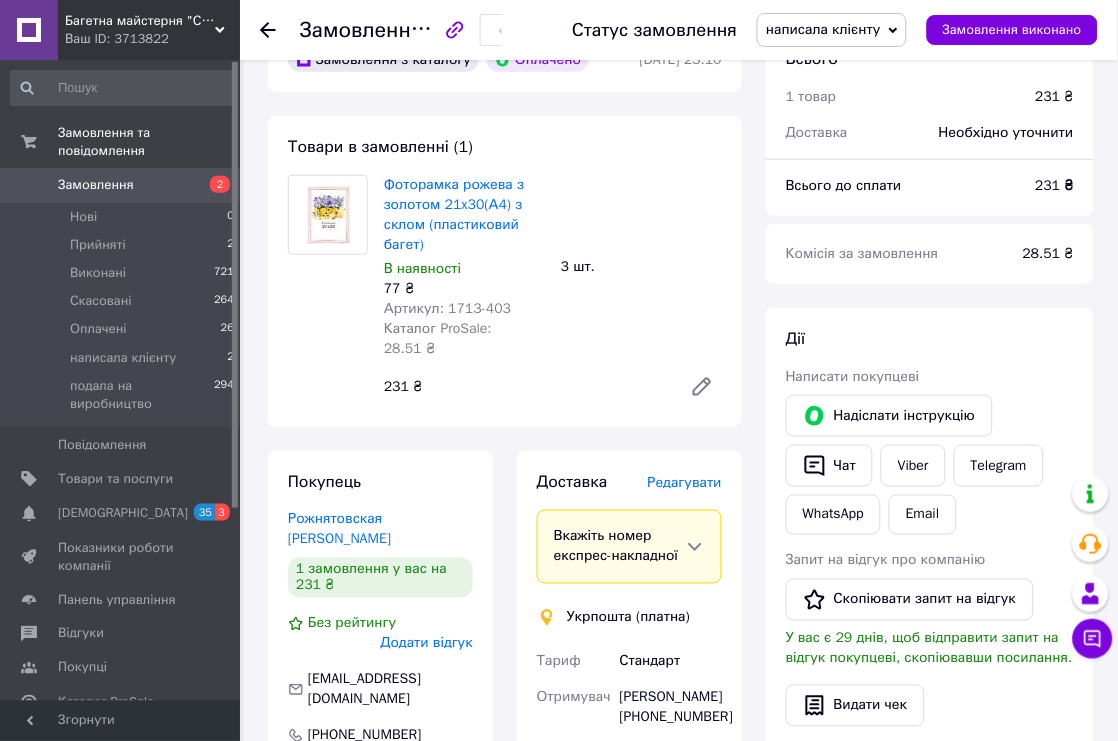 scroll, scrollTop: 0, scrollLeft: 0, axis: both 